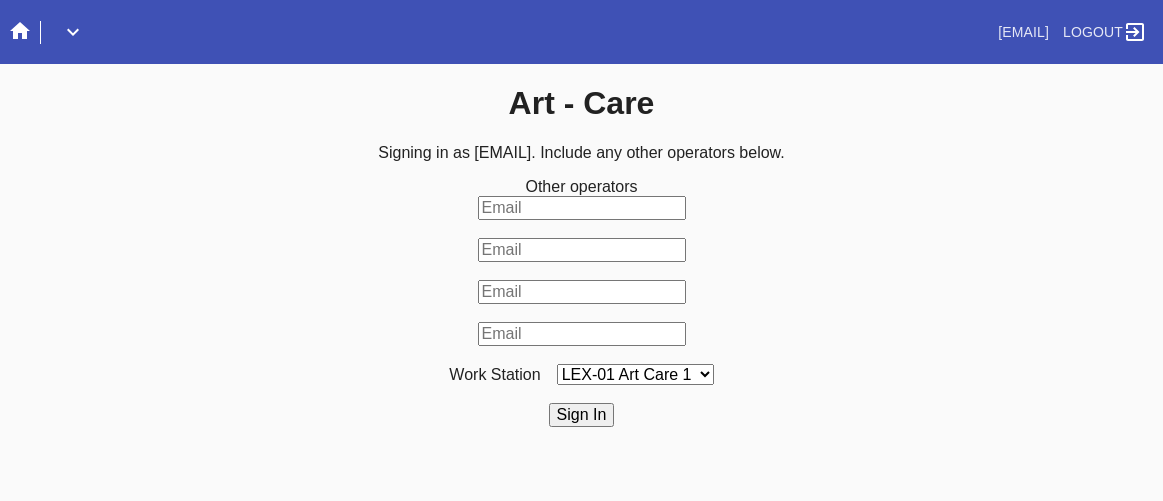 scroll, scrollTop: 0, scrollLeft: 0, axis: both 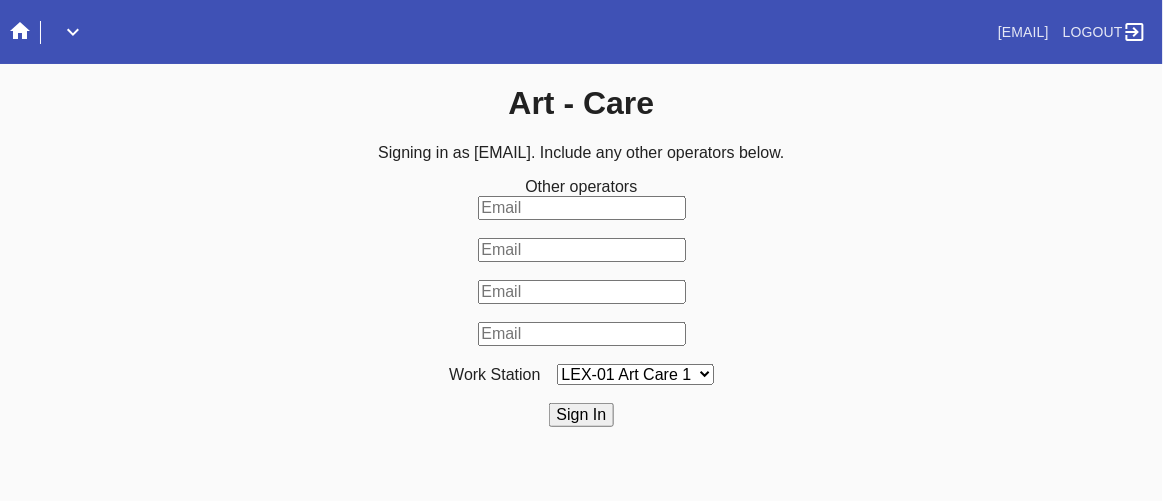 click on "Sign In" at bounding box center (582, 415) 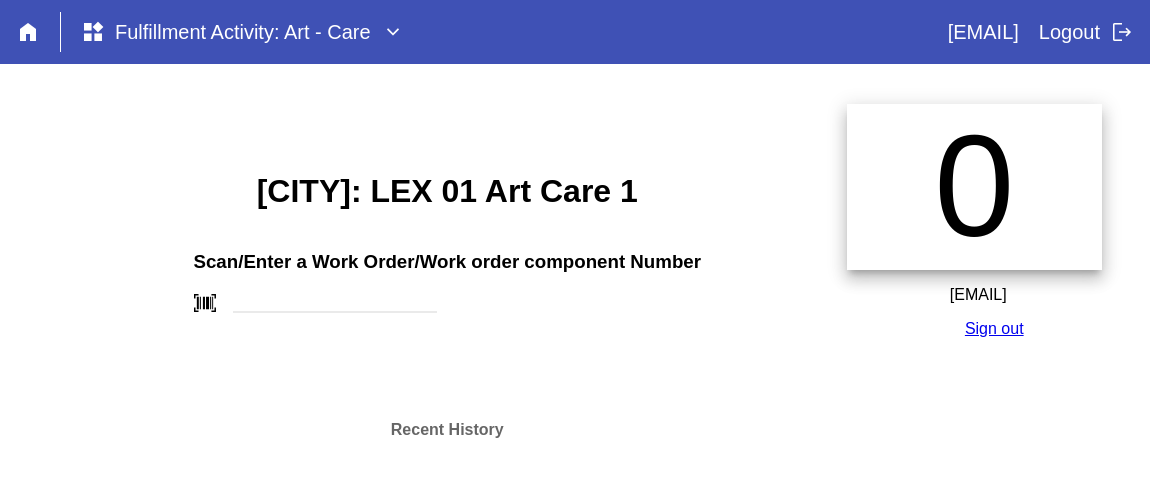 scroll, scrollTop: 0, scrollLeft: 0, axis: both 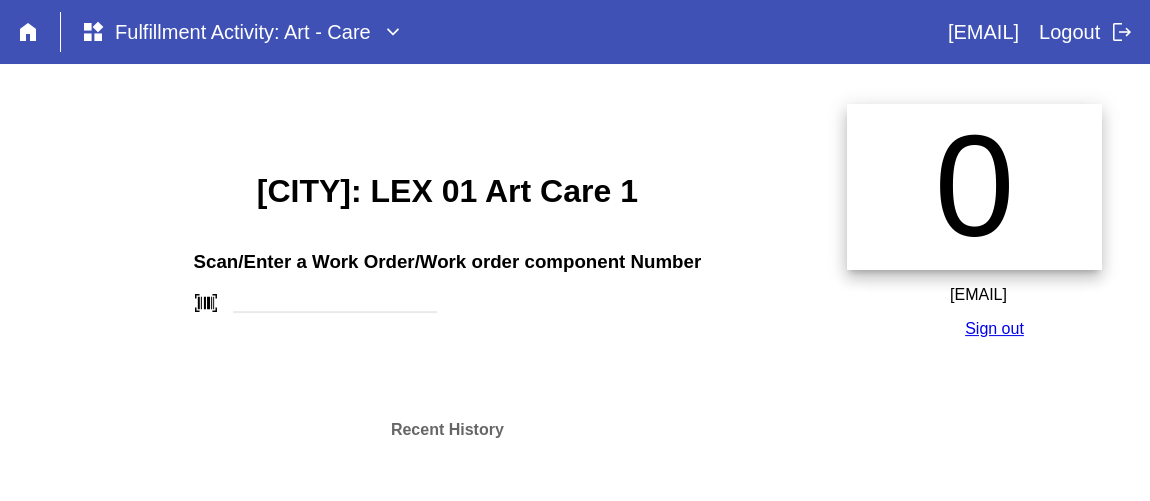 click on "Sign out" at bounding box center (994, 328) 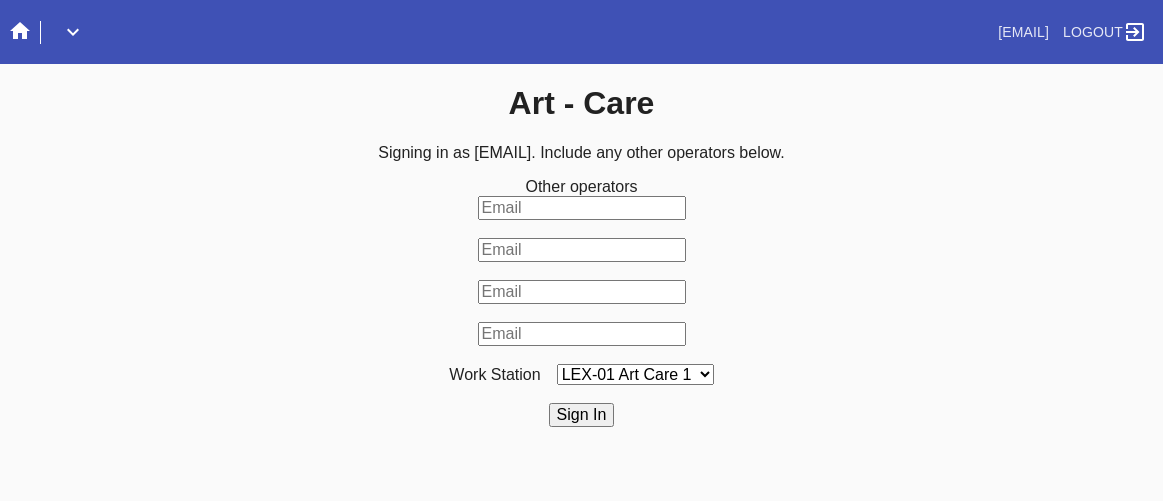 scroll, scrollTop: 0, scrollLeft: 0, axis: both 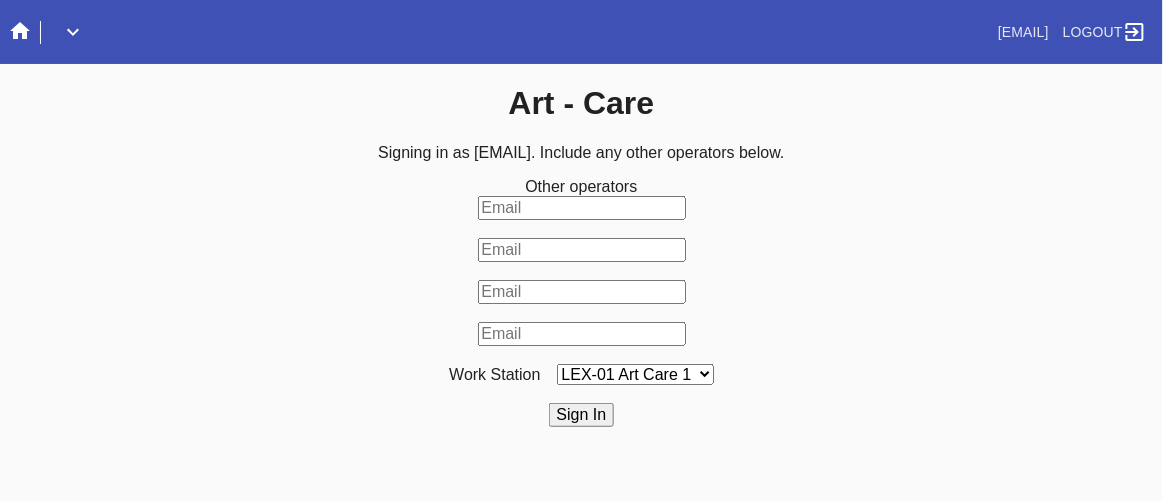 click on "Sign In" at bounding box center (582, 415) 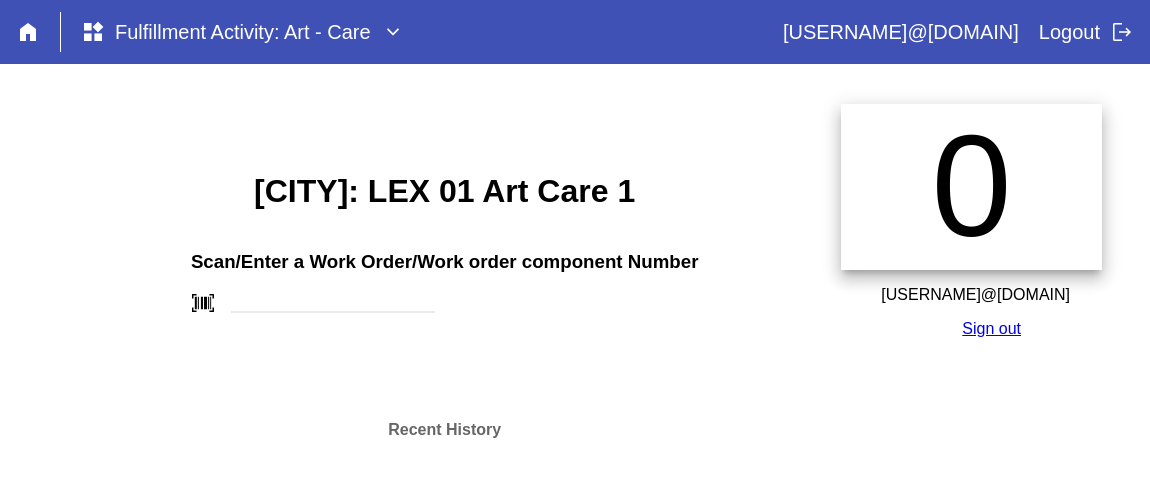 scroll, scrollTop: 0, scrollLeft: 0, axis: both 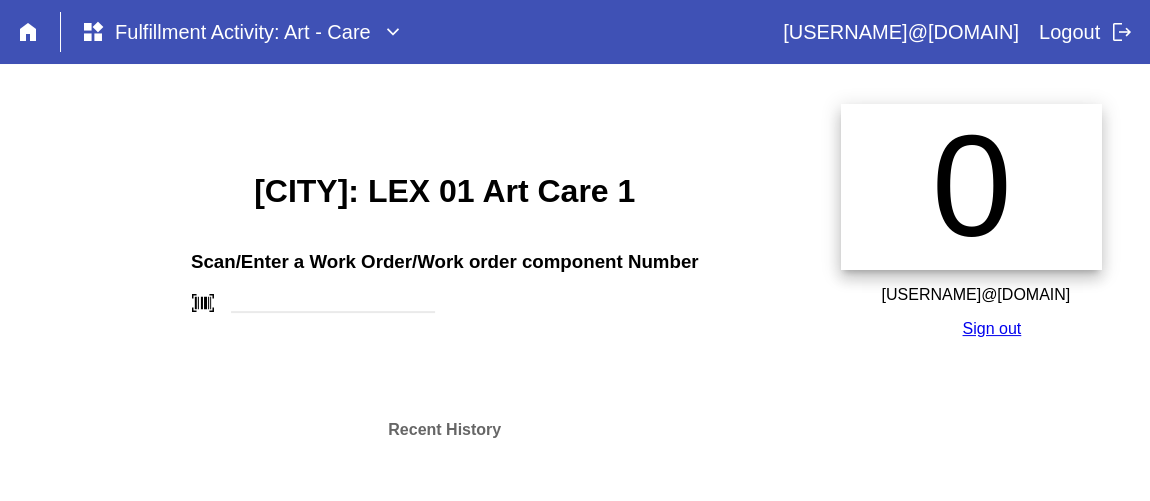 click on "Richmond: LEX 01 Art Care 1" at bounding box center (444, 191) 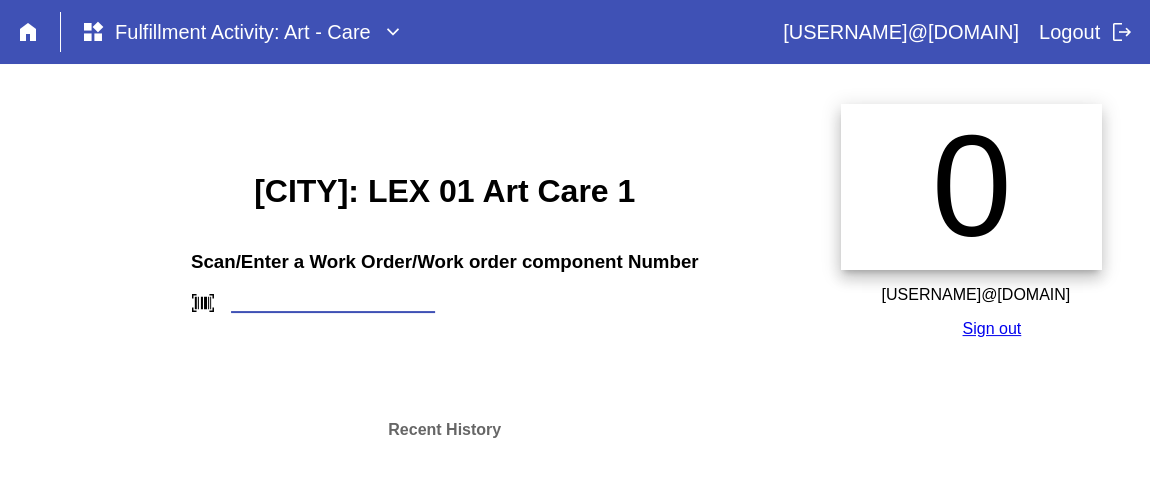 click at bounding box center [333, 302] 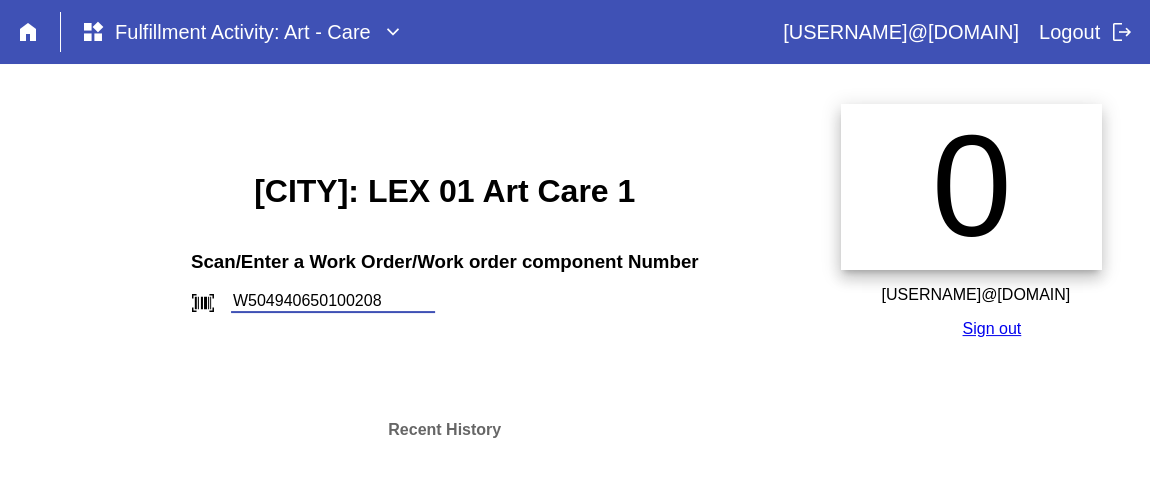 type on "W504940650100208" 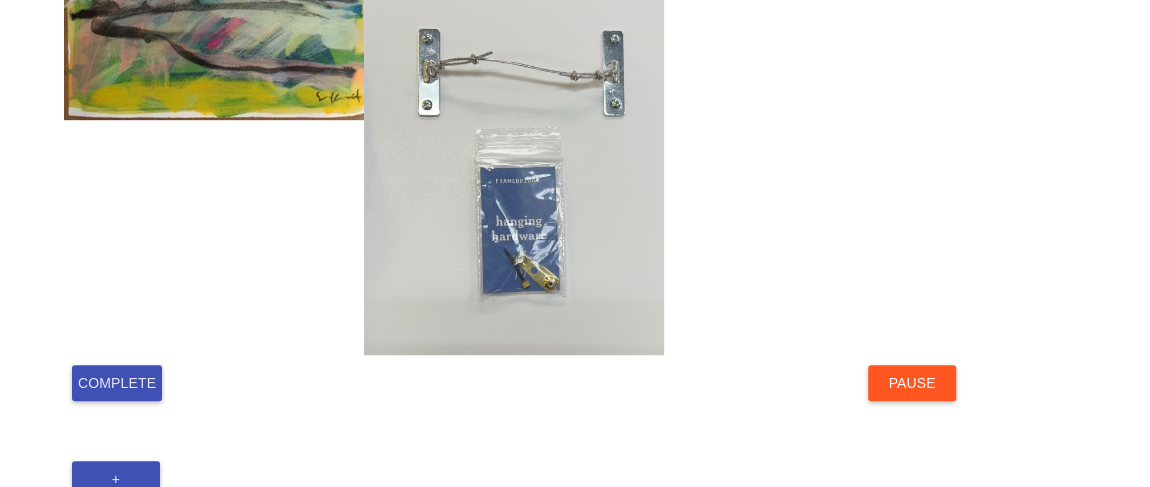 scroll, scrollTop: 694, scrollLeft: 0, axis: vertical 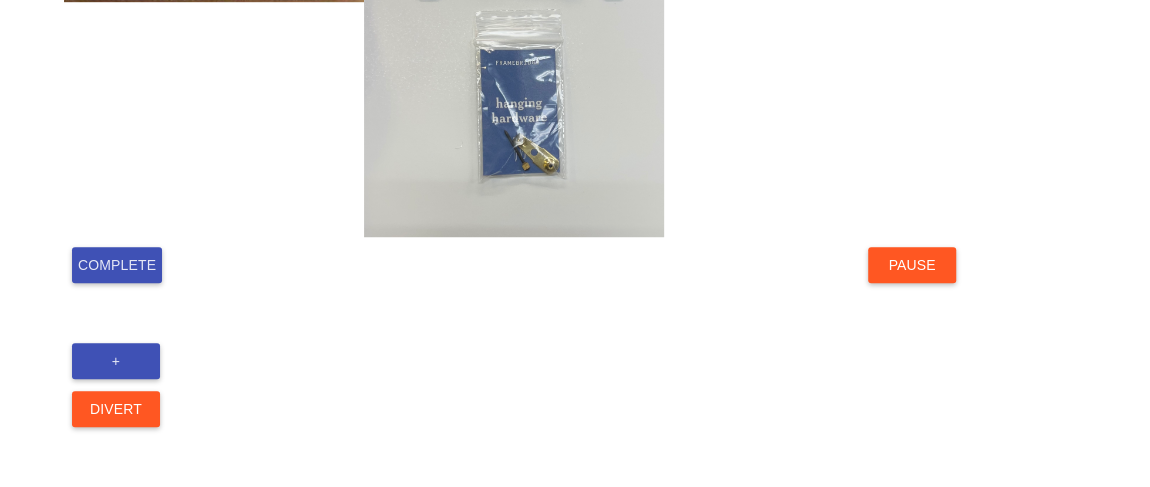 click on "Complete" at bounding box center (117, 265) 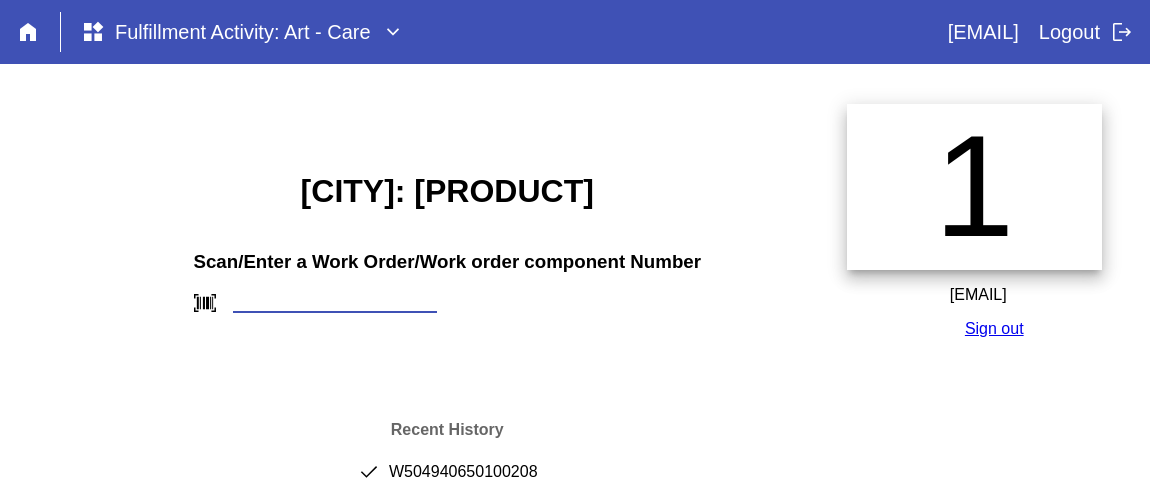 scroll, scrollTop: 0, scrollLeft: 0, axis: both 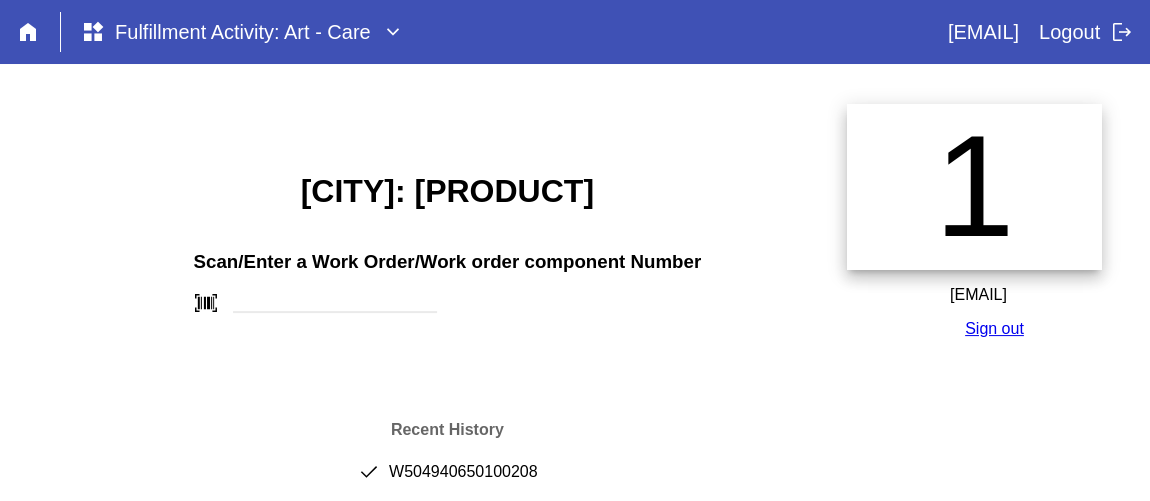 click on "done W504940650100208" at bounding box center (447, 480) 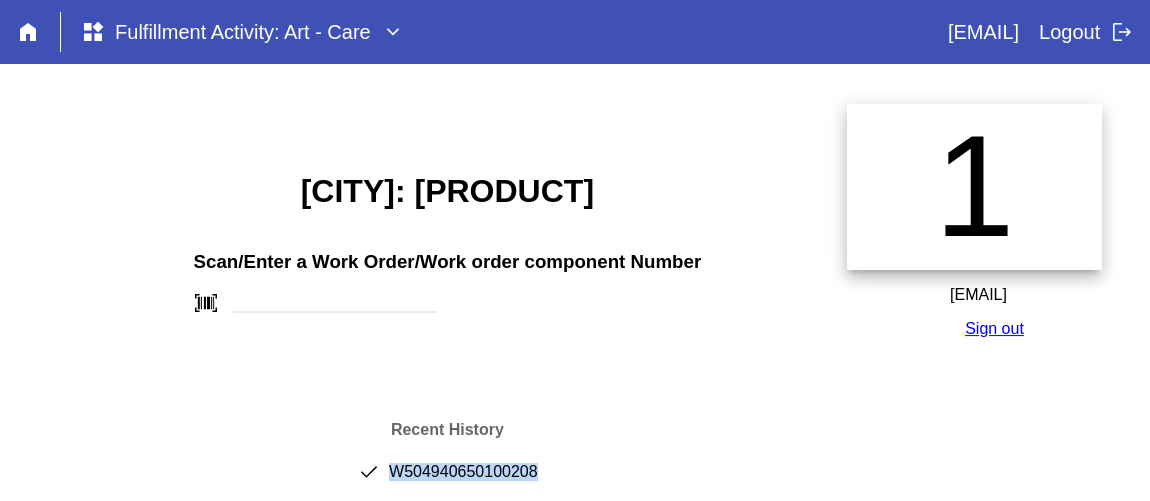 click on "done W504940650100208" at bounding box center (447, 480) 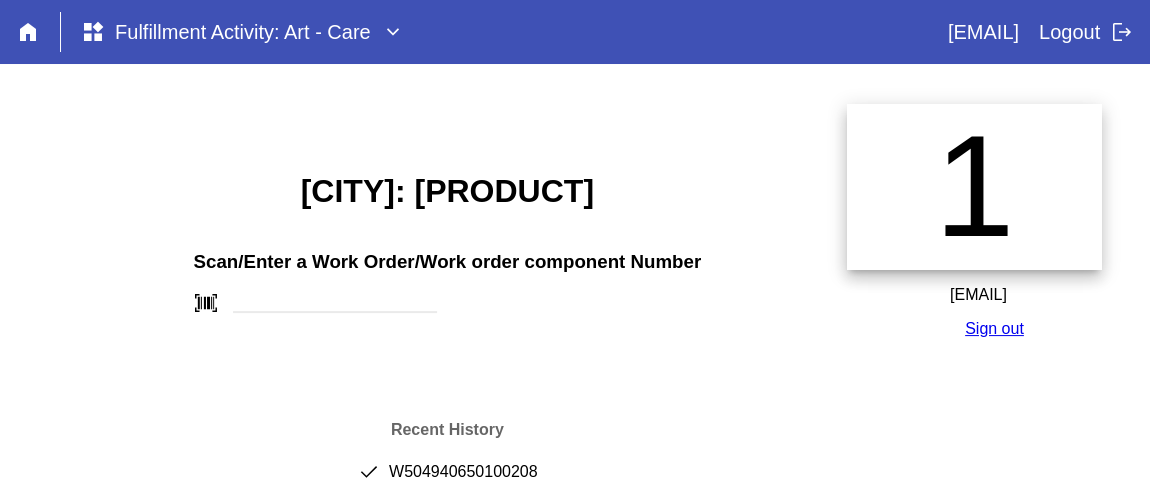 click at bounding box center [335, 305] 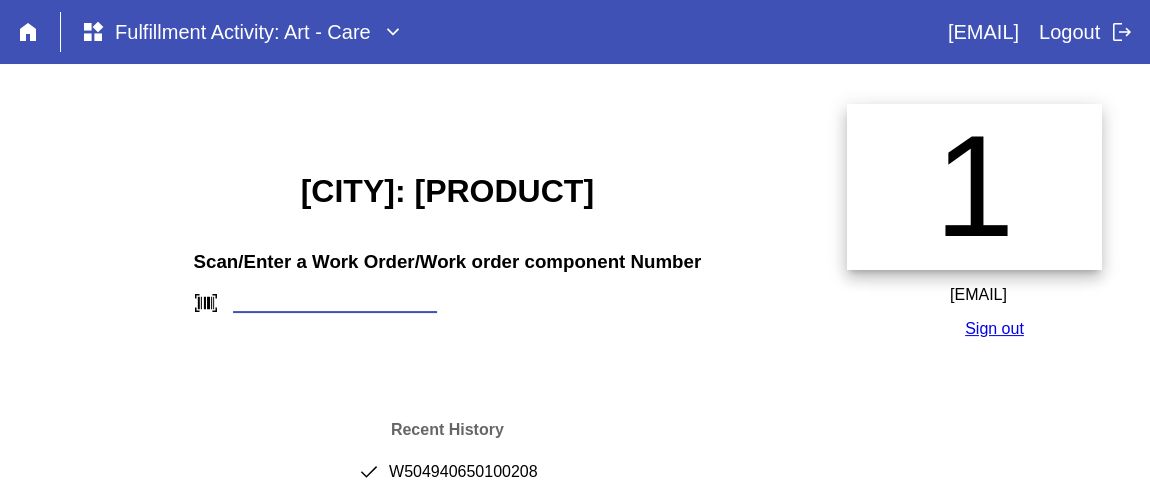 click at bounding box center (335, 302) 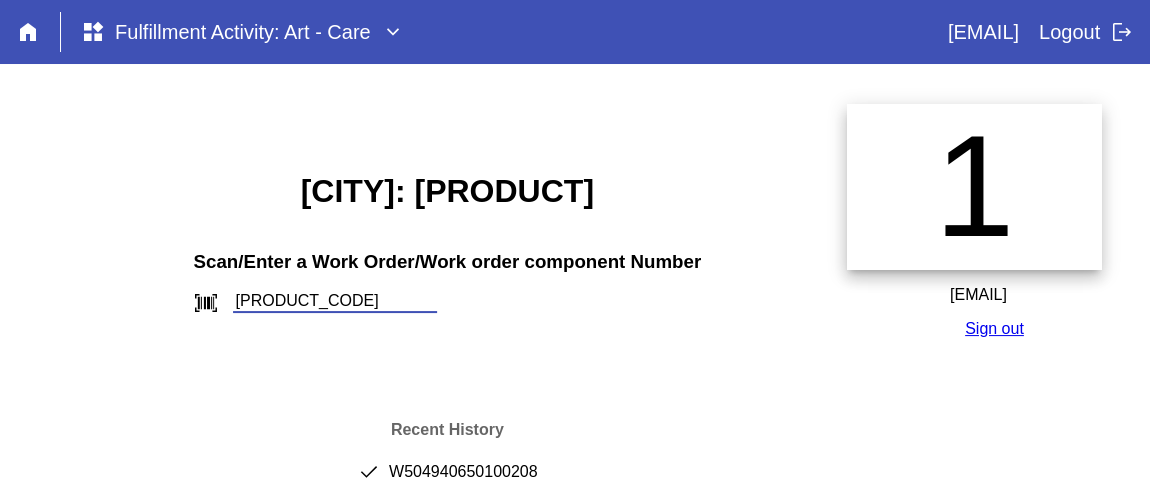 type on "W486714326263670" 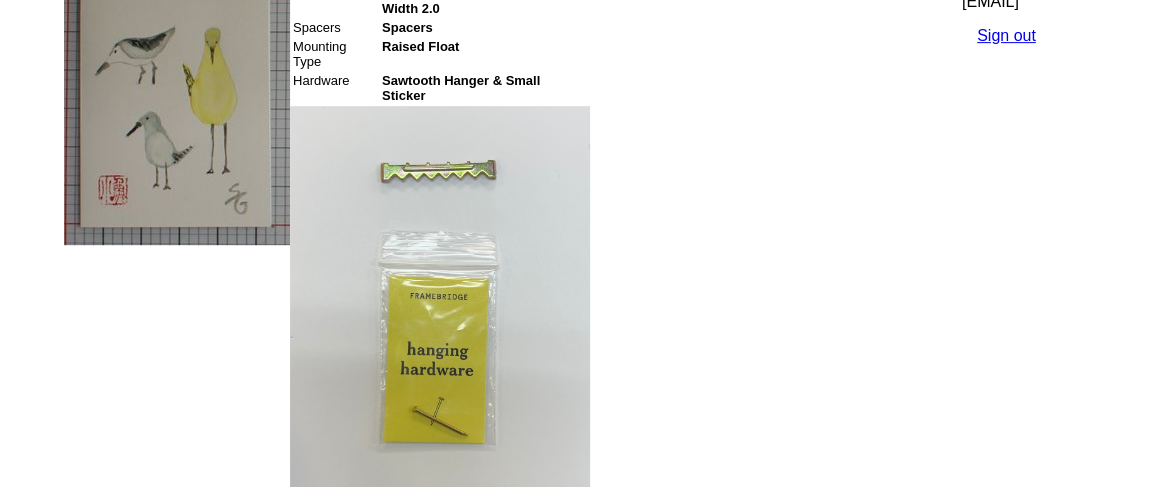 scroll, scrollTop: 676, scrollLeft: 0, axis: vertical 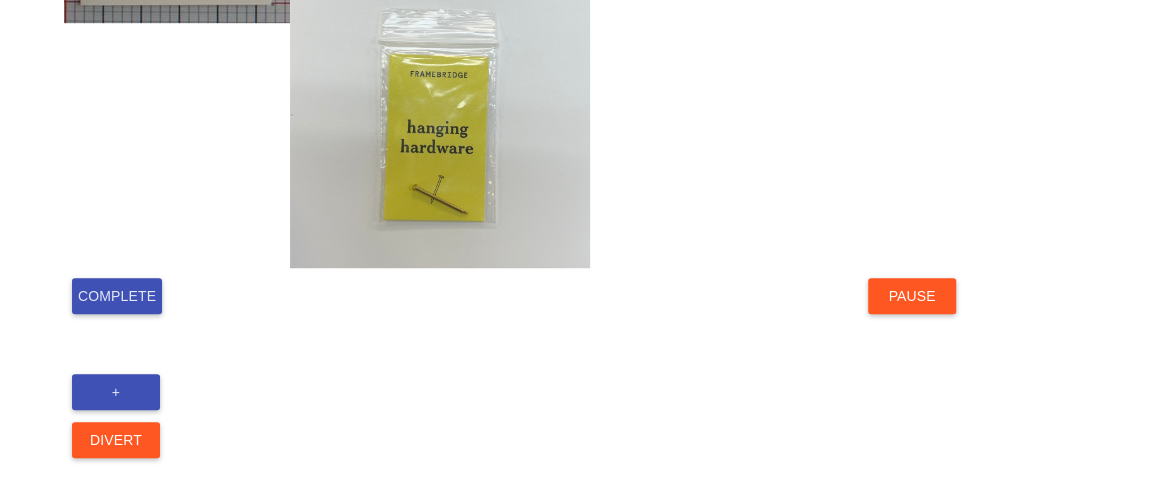 click on "Complete" at bounding box center (117, 296) 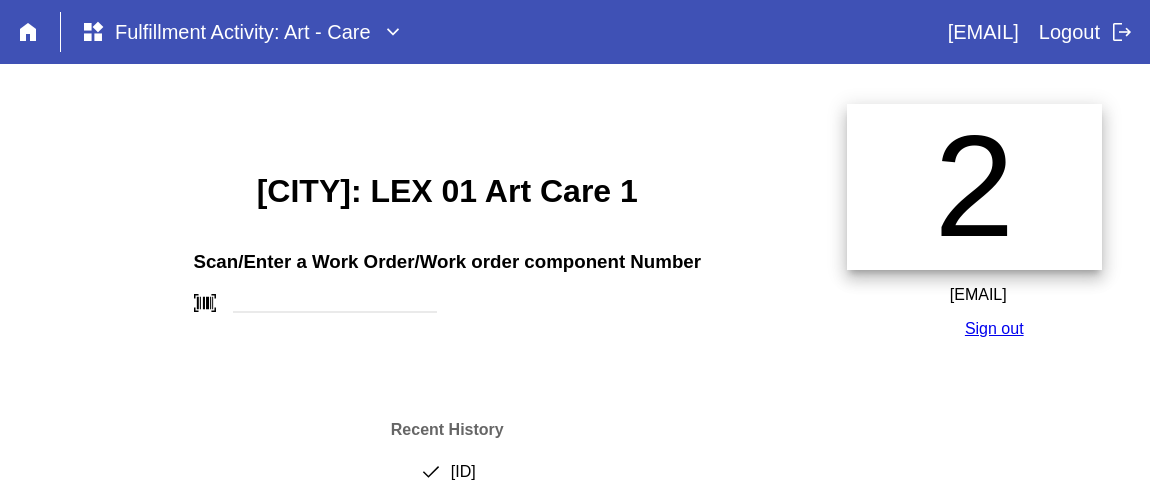 scroll, scrollTop: 0, scrollLeft: 0, axis: both 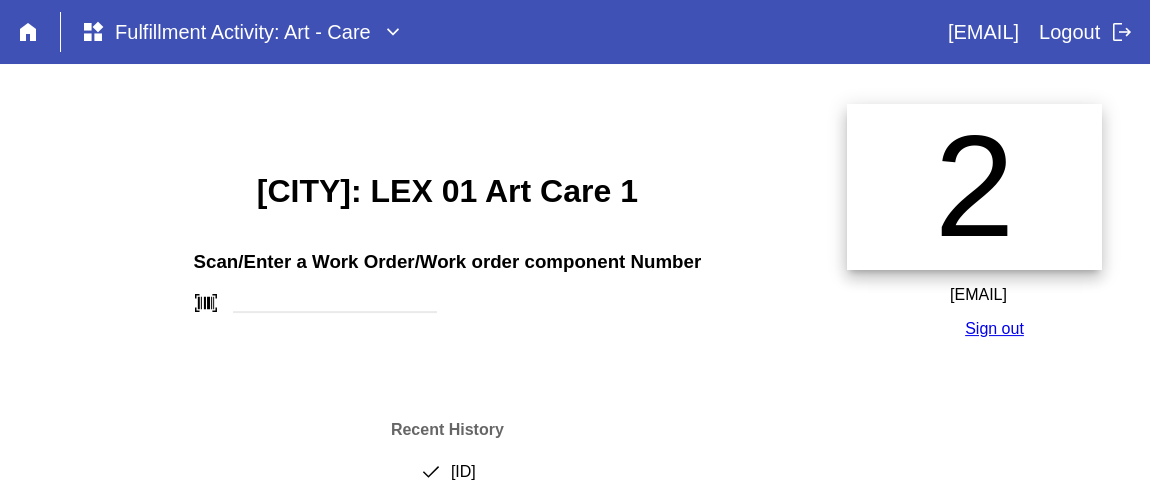 click on "done [ID]" at bounding box center (447, 480) 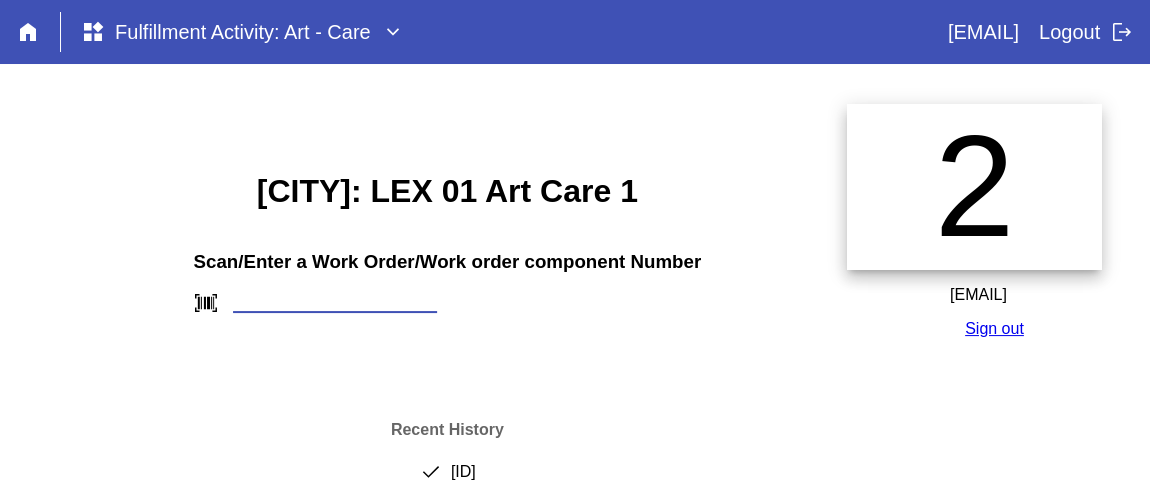 click at bounding box center (335, 302) 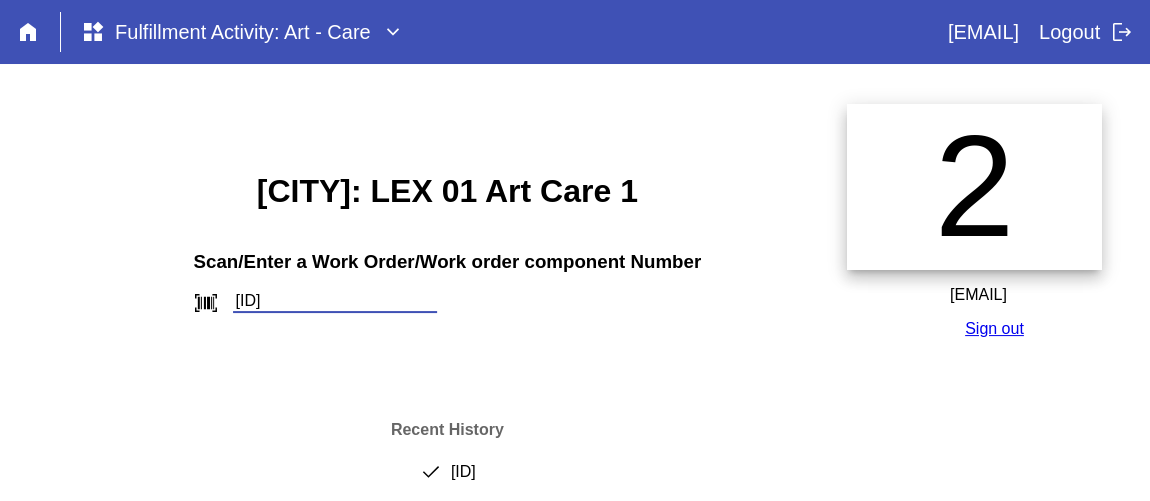type on "[NUMBER]" 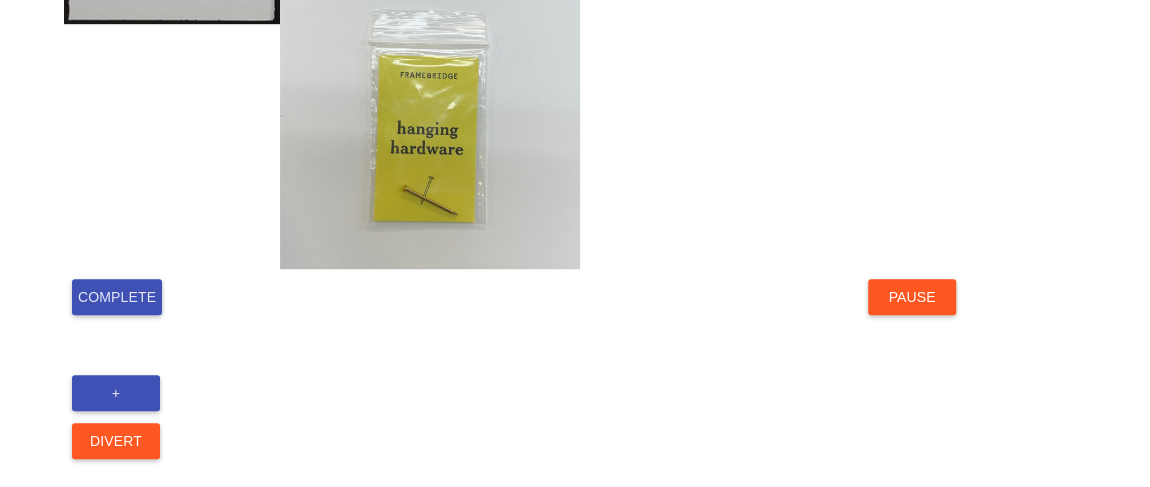 scroll, scrollTop: 676, scrollLeft: 0, axis: vertical 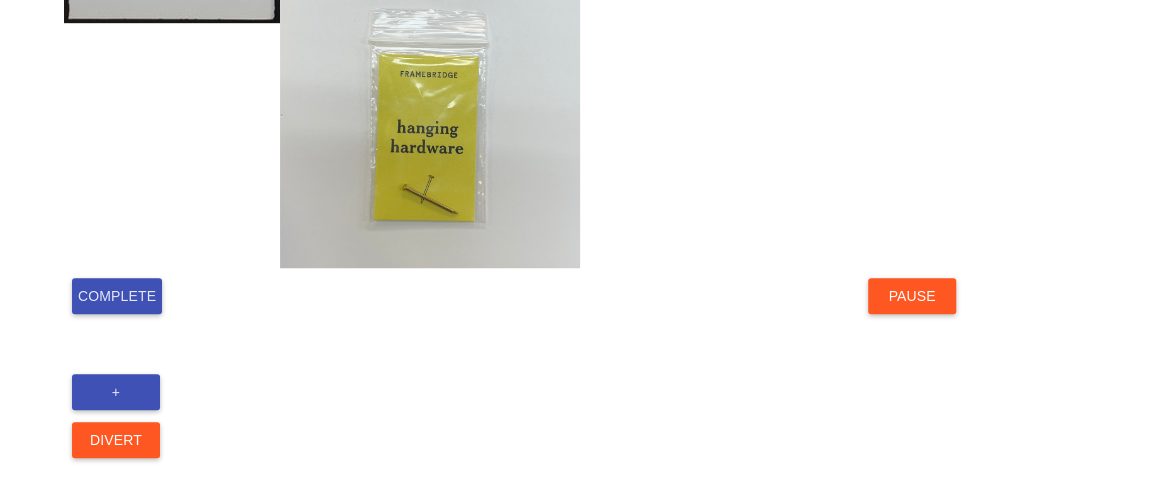 click on "Complete" at bounding box center (117, 296) 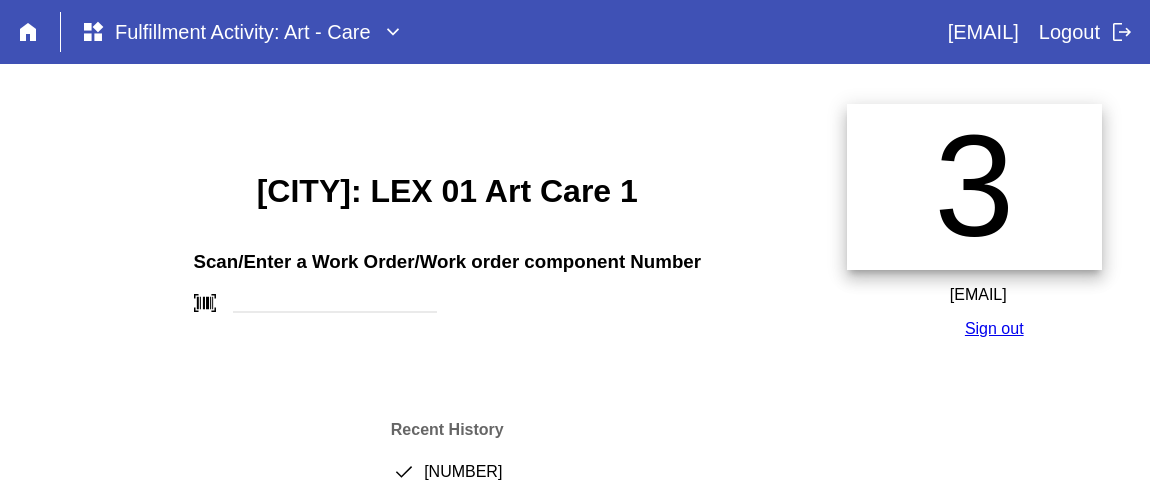 scroll, scrollTop: 0, scrollLeft: 0, axis: both 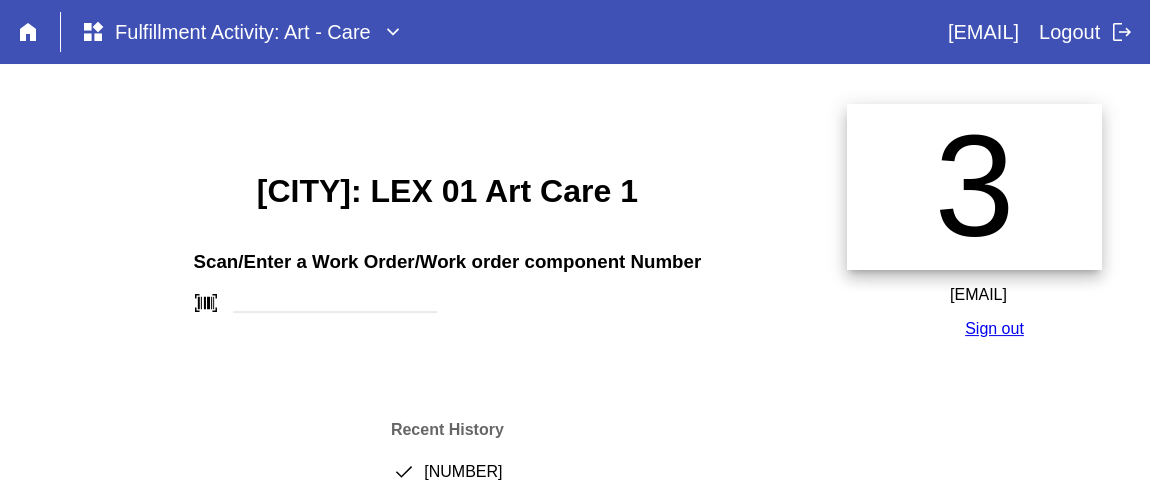 click on "done [NUMBER]" at bounding box center (447, 480) 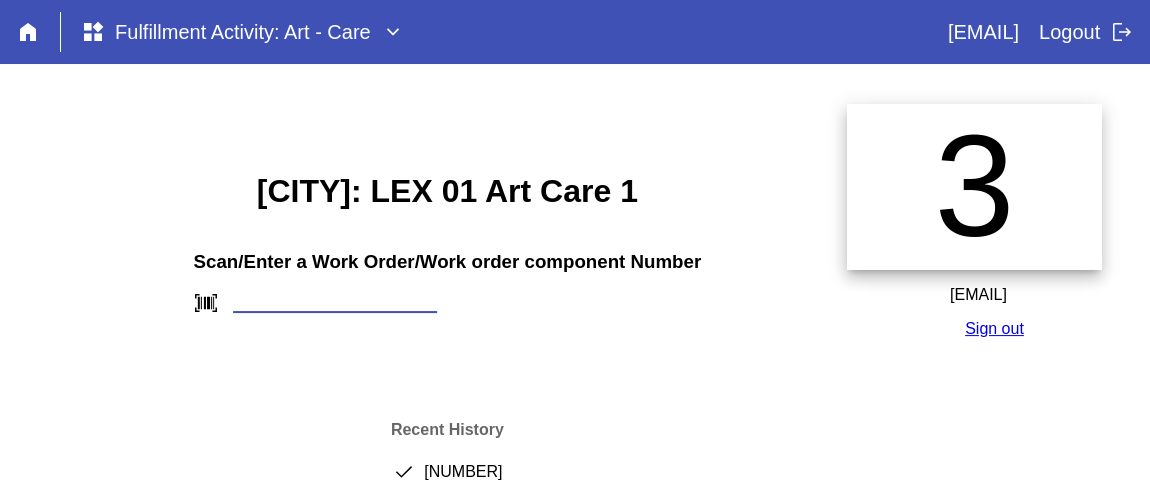 click at bounding box center [335, 302] 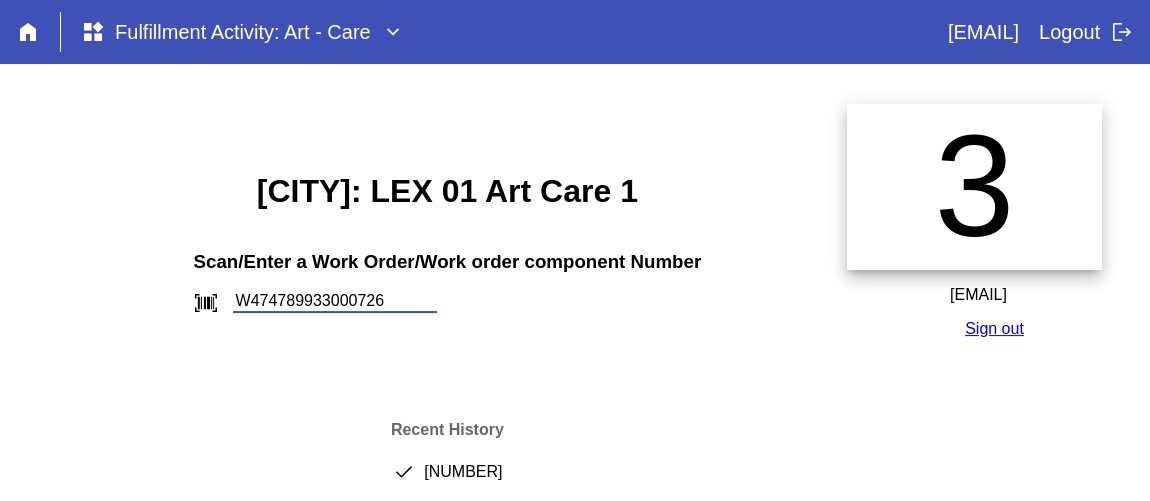 type on "W474789933000726" 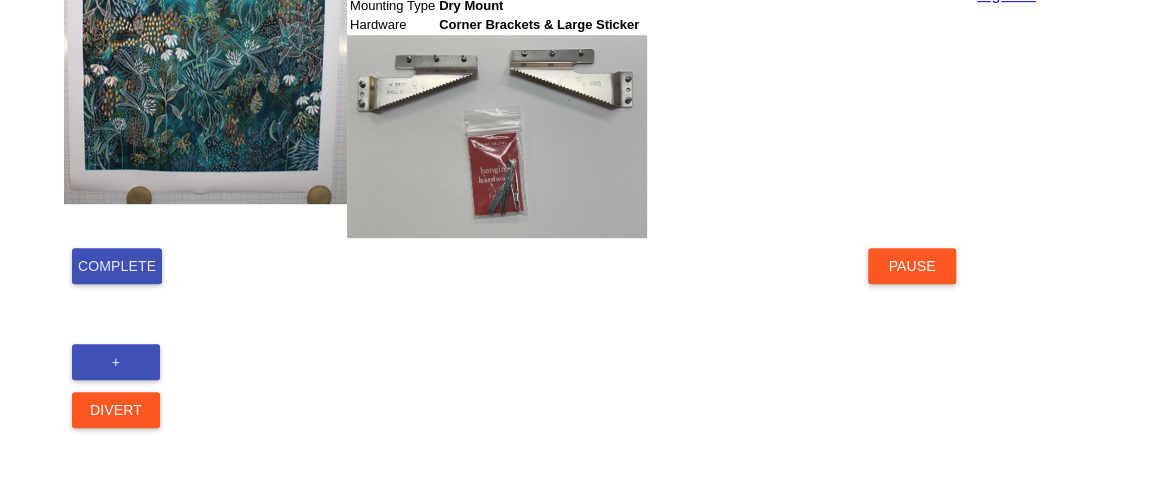 scroll, scrollTop: 532, scrollLeft: 0, axis: vertical 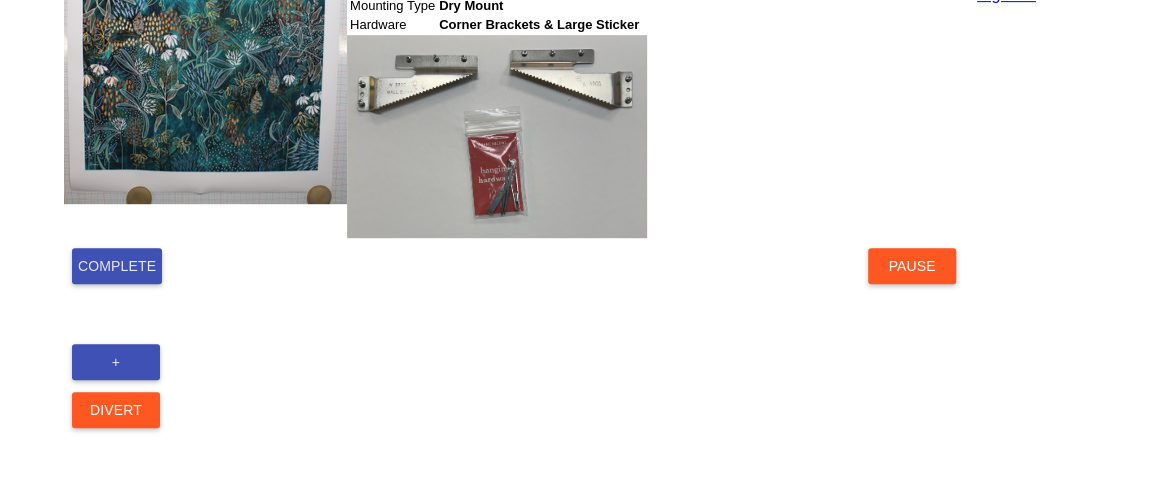 click on "Complete" at bounding box center (117, 266) 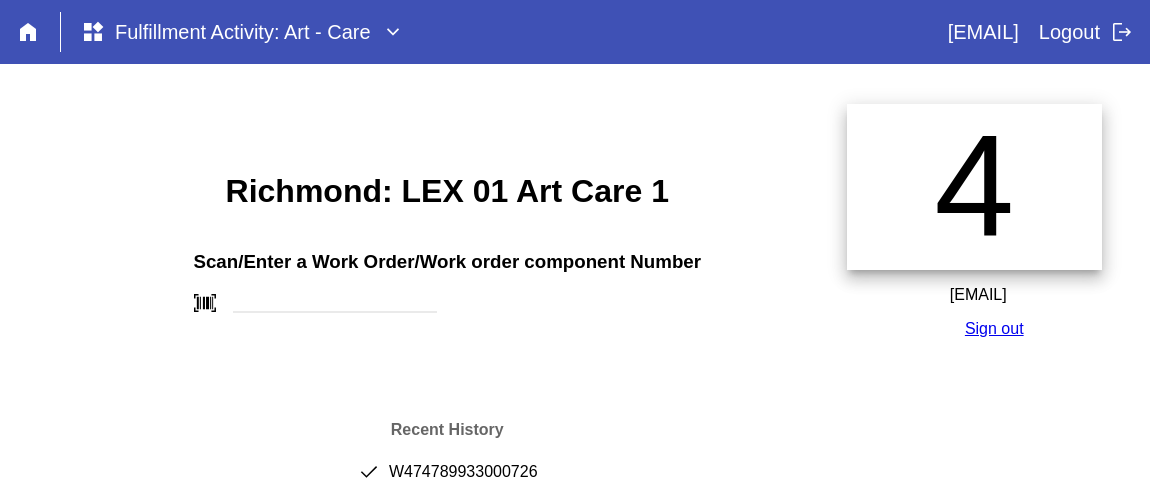 scroll, scrollTop: 0, scrollLeft: 0, axis: both 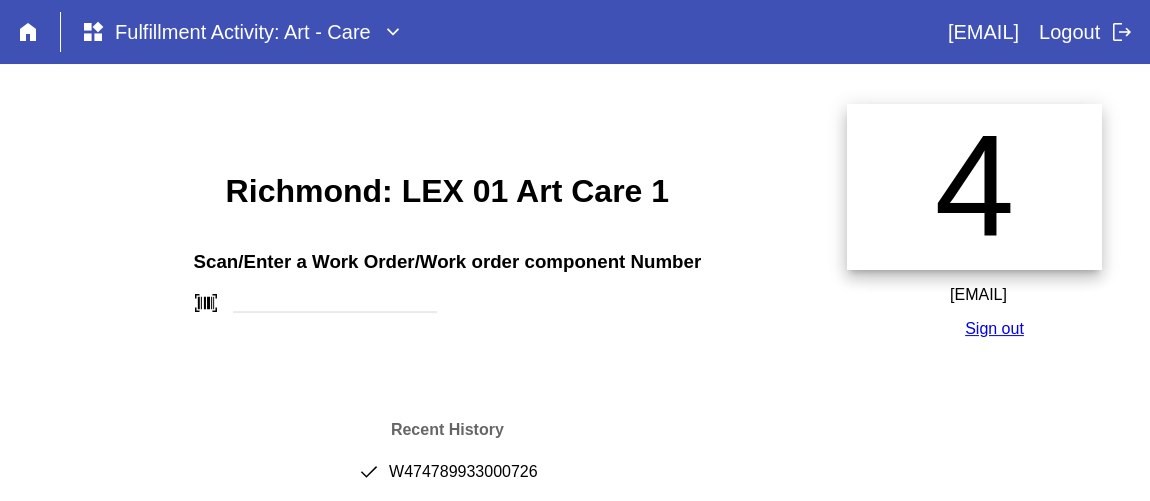 click on "done [NUMBER]" at bounding box center [447, 480] 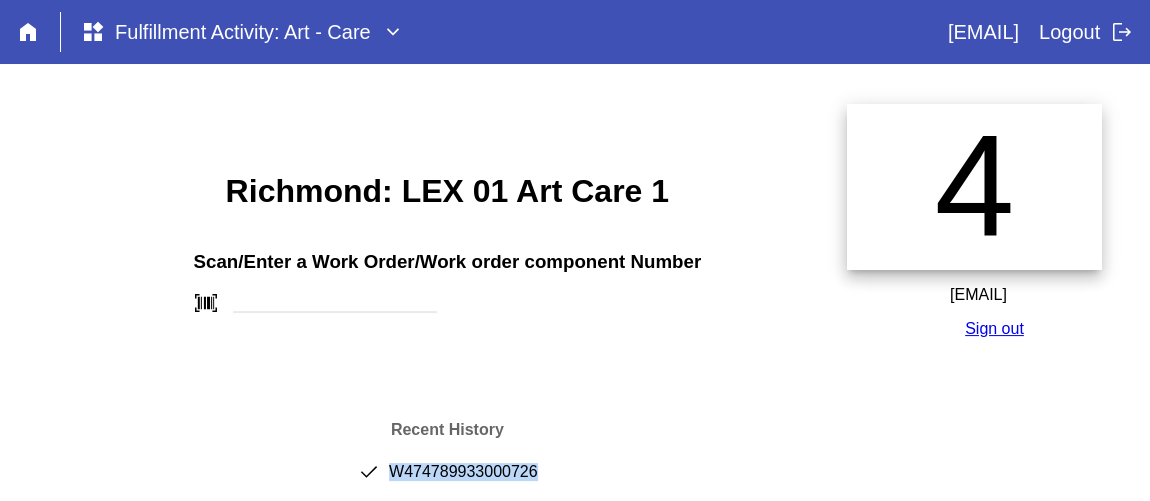 click on "done [NUMBER]" at bounding box center (447, 480) 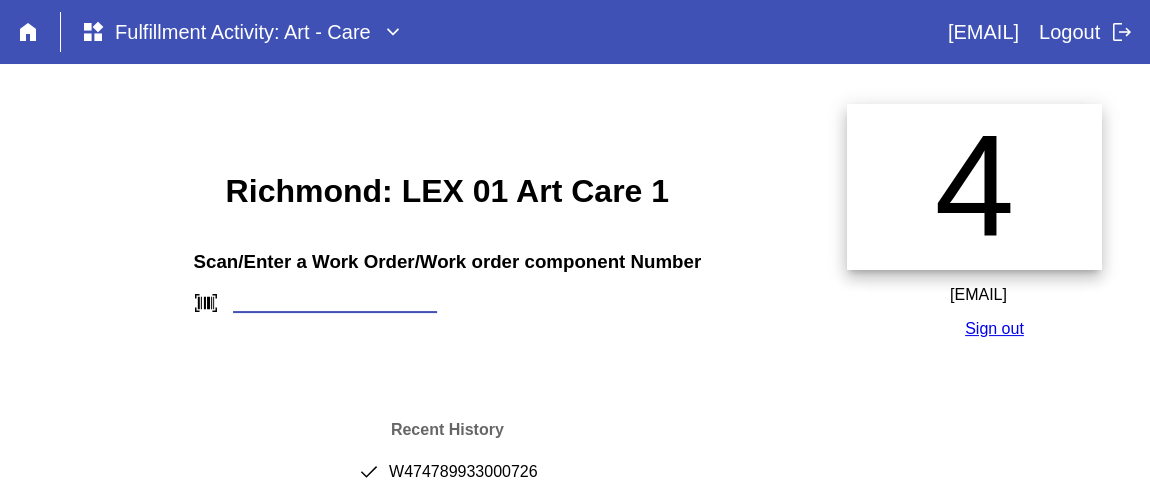 click at bounding box center (335, 302) 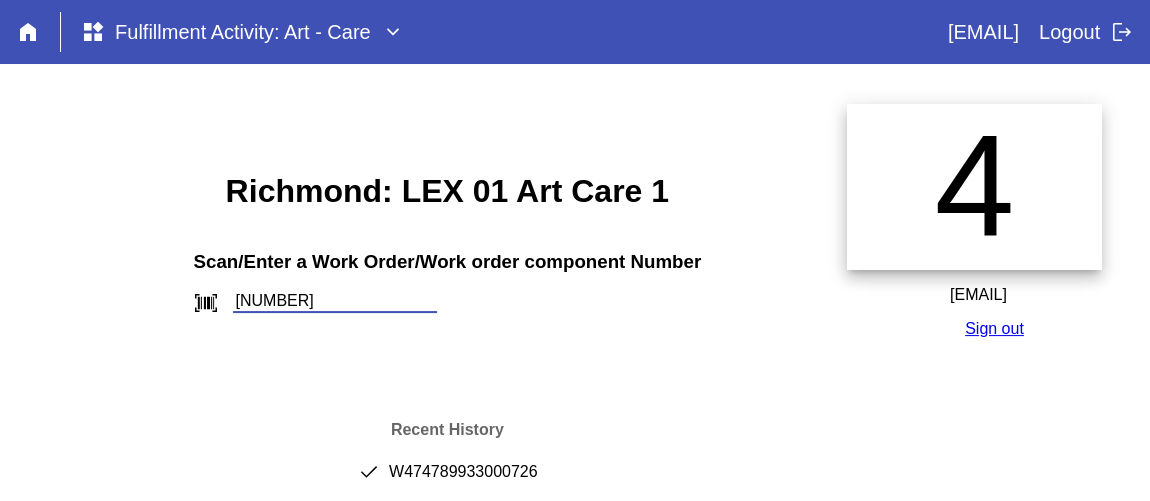 type on "W316732445706227" 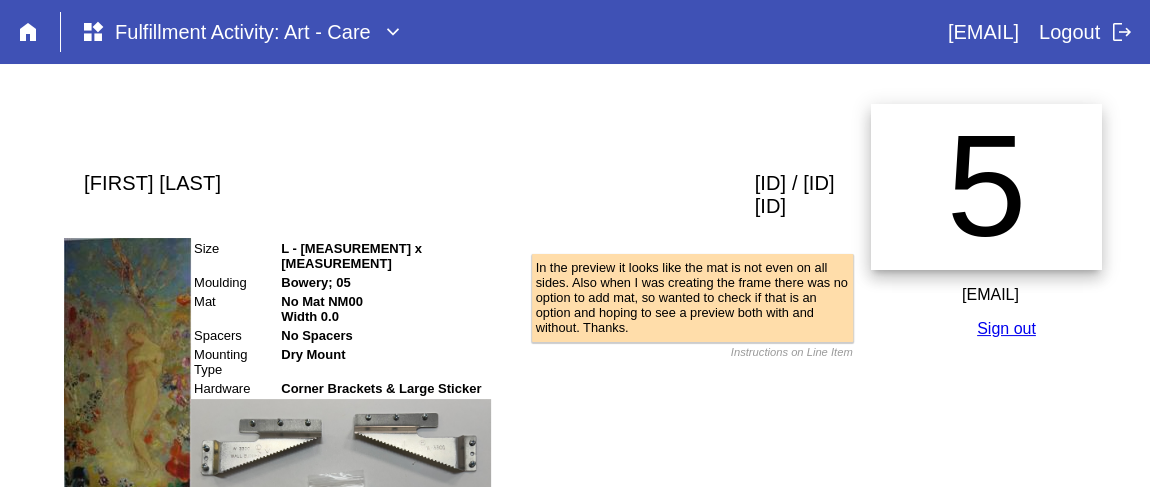 scroll, scrollTop: 336, scrollLeft: 0, axis: vertical 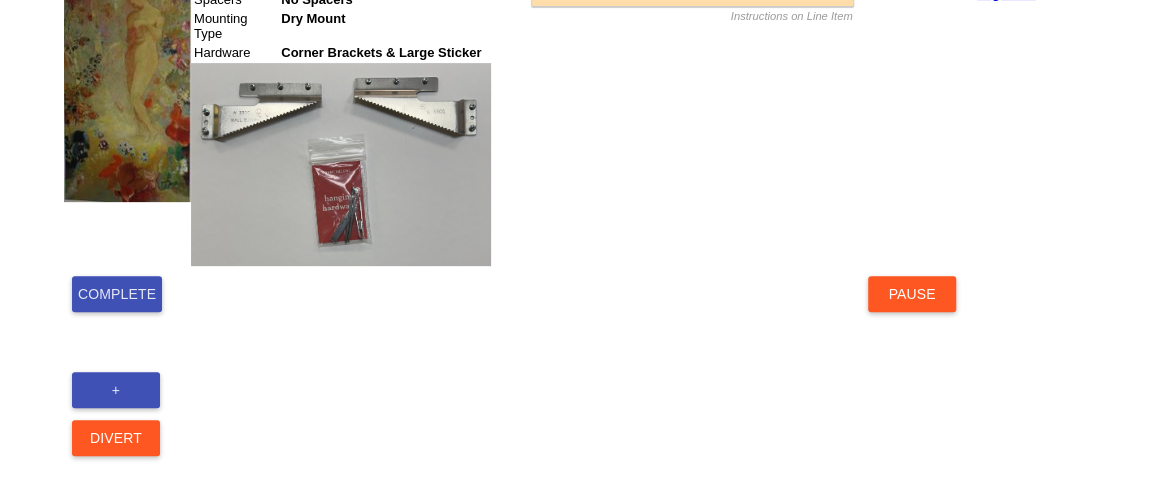 click on "Complete" at bounding box center (117, 294) 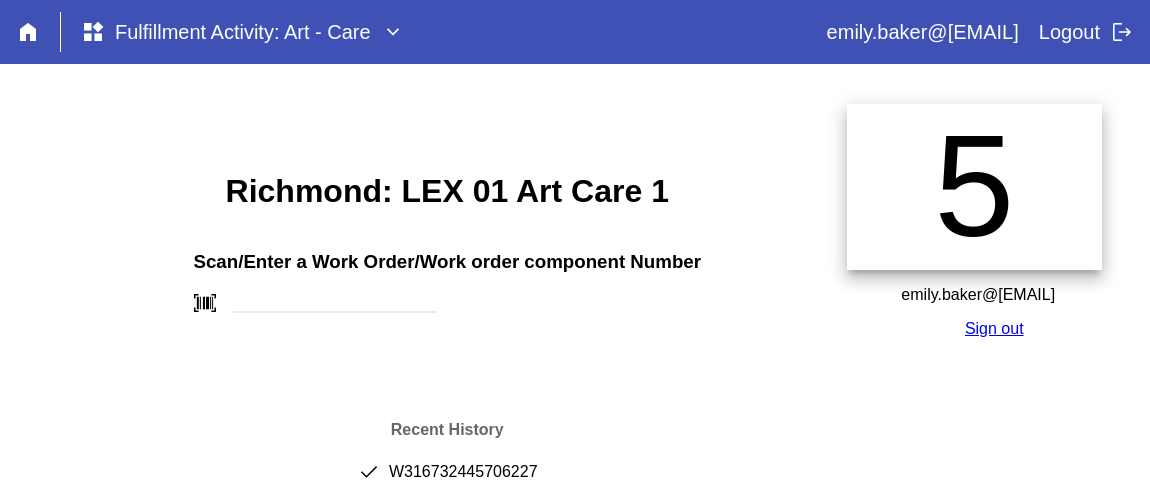 scroll, scrollTop: 0, scrollLeft: 0, axis: both 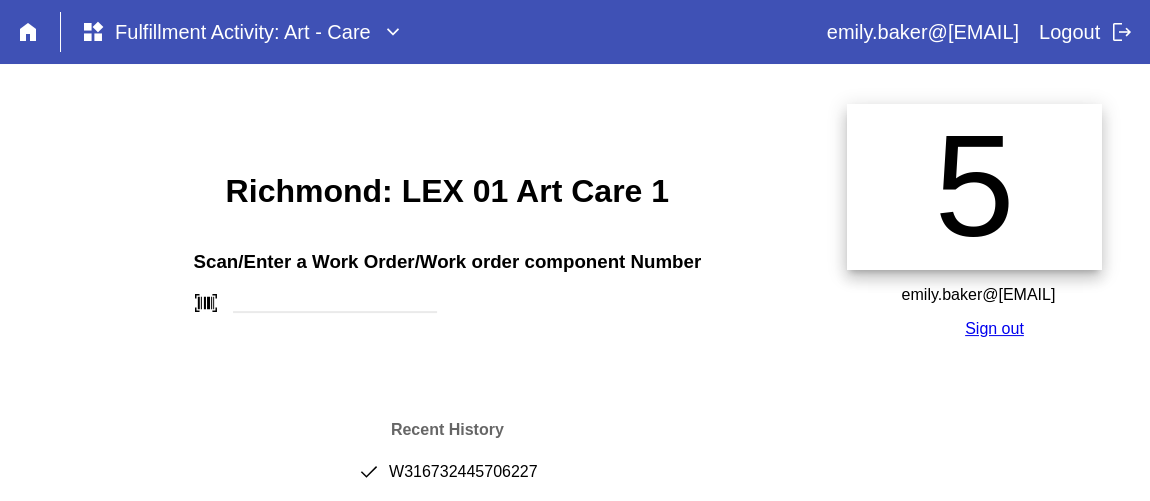 click on "done W316732445706227" at bounding box center (447, 480) 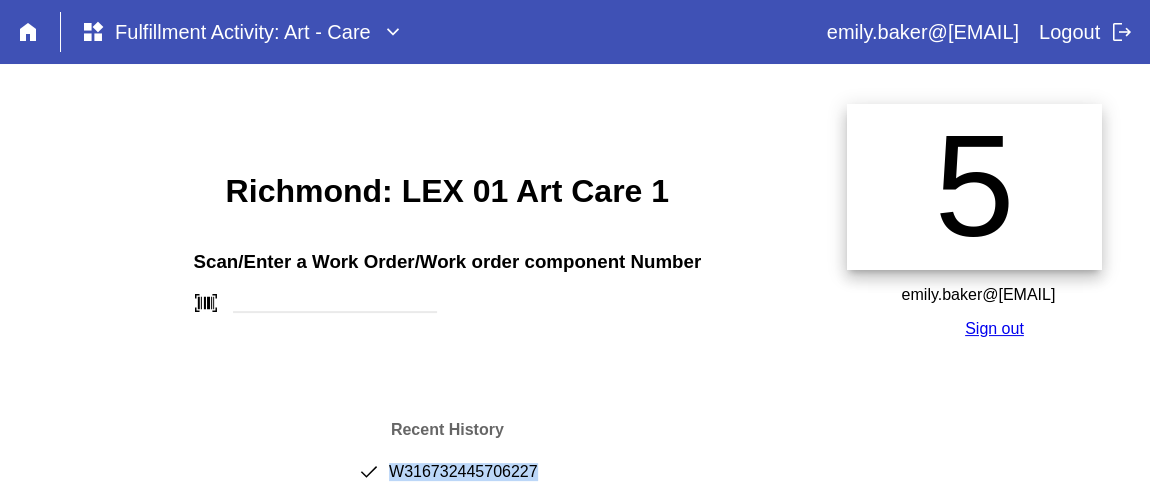 click on "done W316732445706227" at bounding box center [447, 480] 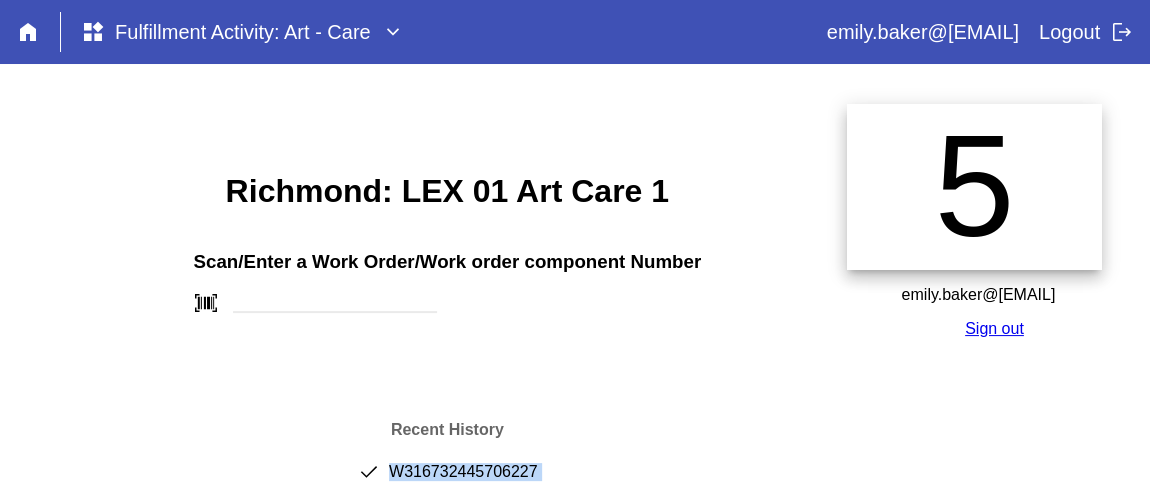 click on "done W316732445706227" at bounding box center [447, 480] 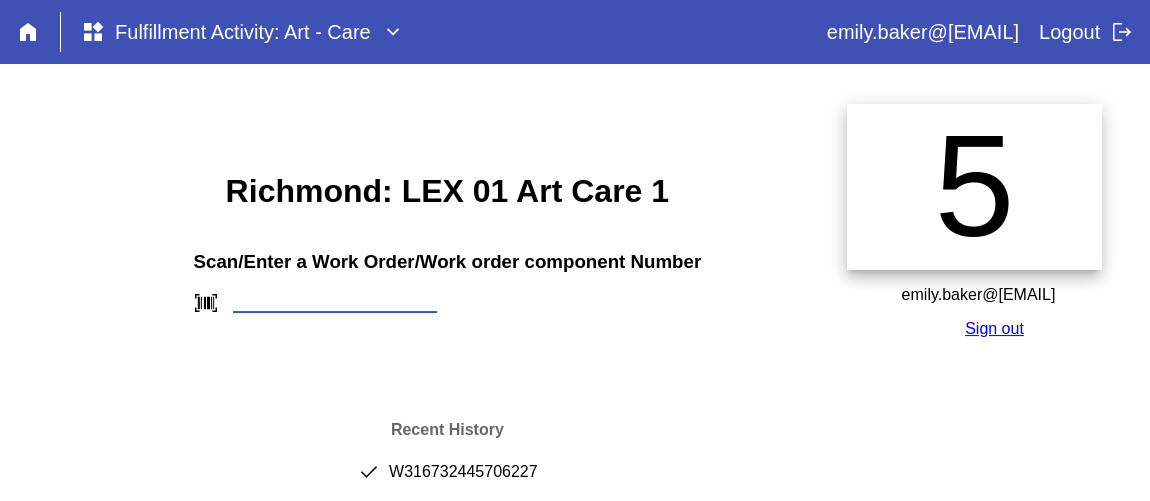 click at bounding box center [335, 302] 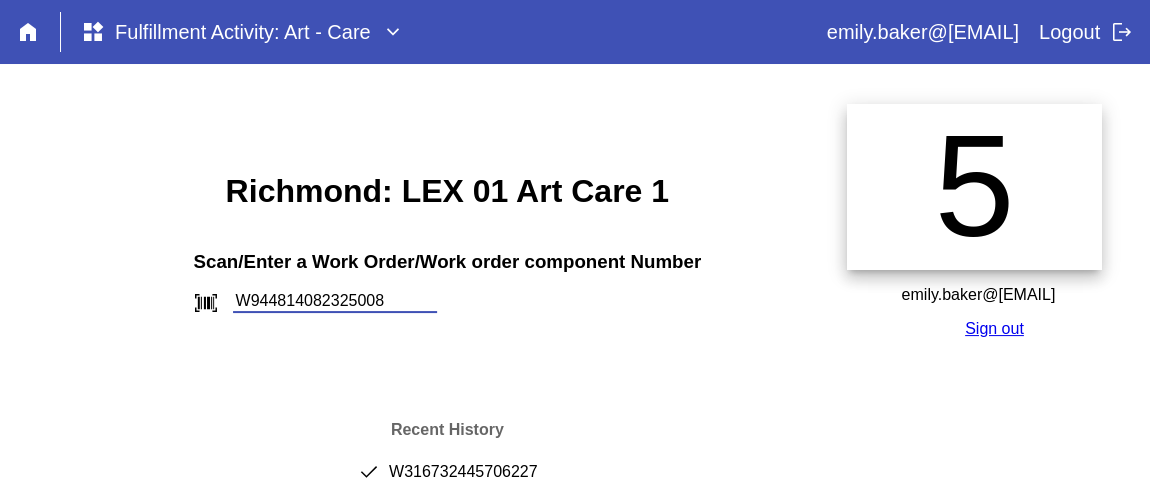 type on "W944814082325008" 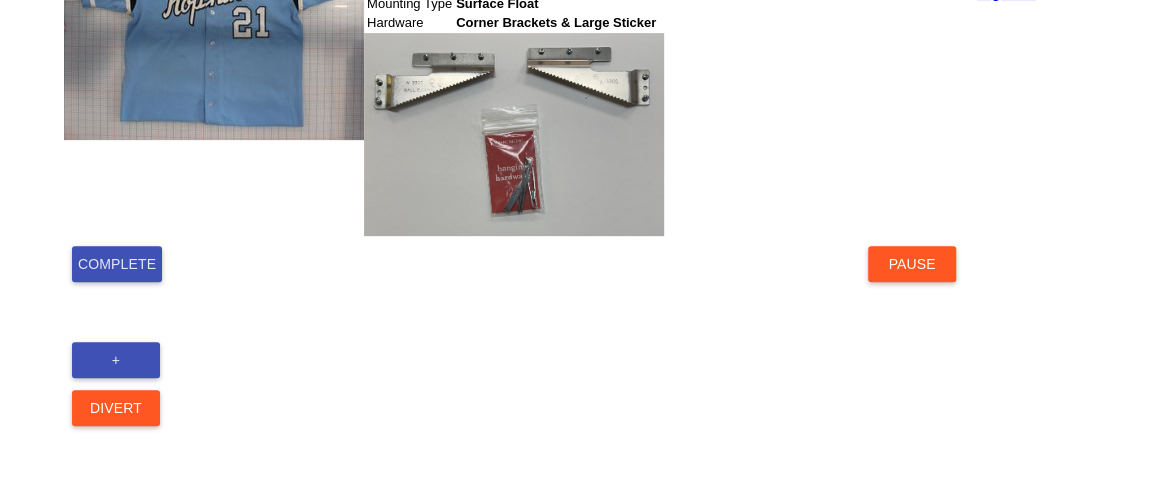 scroll, scrollTop: 336, scrollLeft: 0, axis: vertical 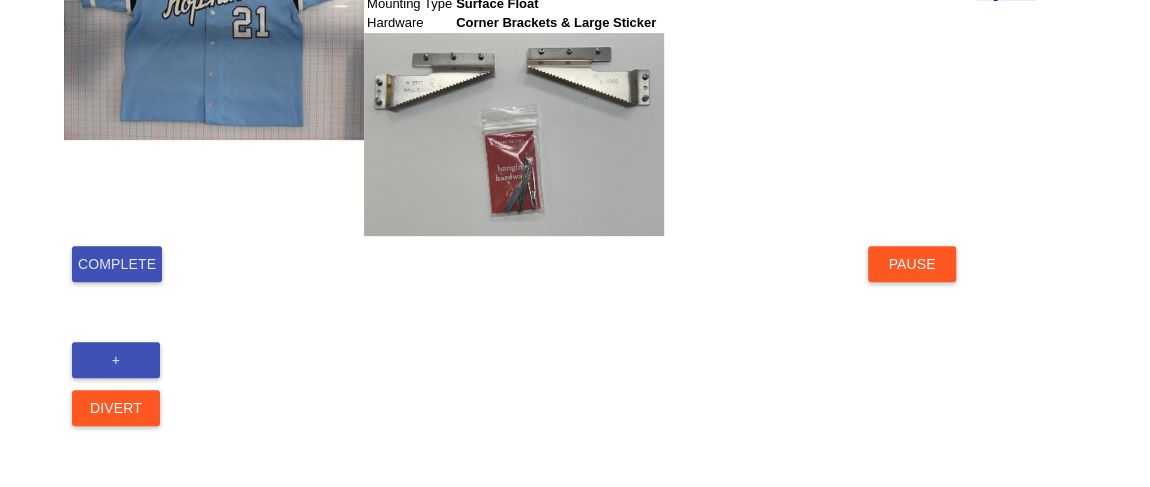 click on "Complete" at bounding box center [117, 264] 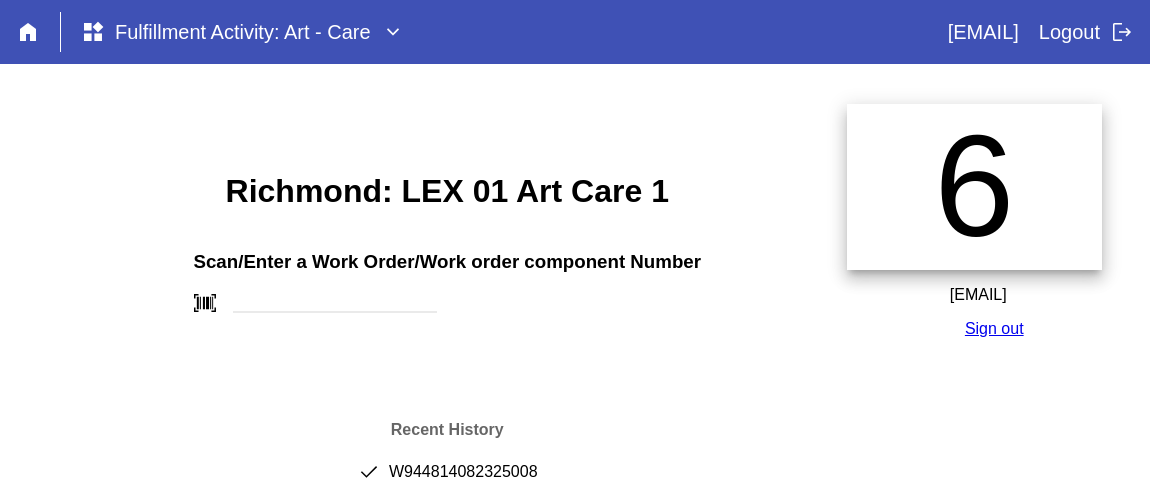 scroll, scrollTop: 0, scrollLeft: 0, axis: both 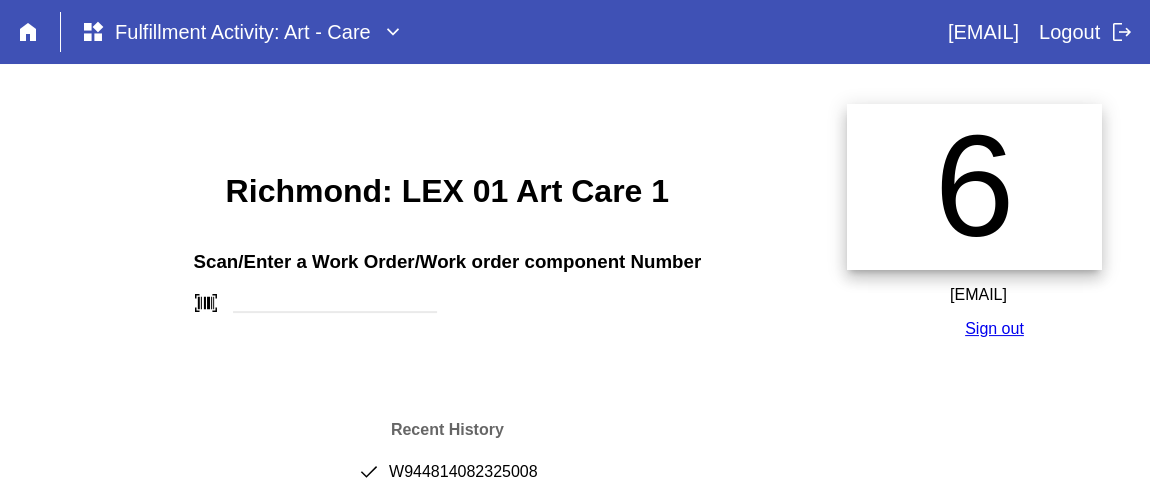click on "done W944814082325008" at bounding box center (447, 480) 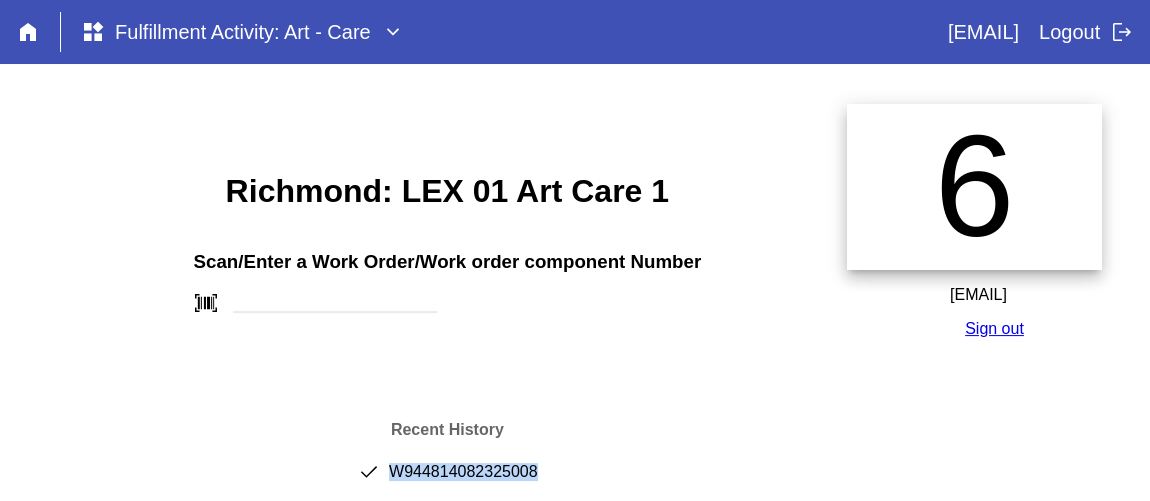click on "done W944814082325008" at bounding box center (447, 480) 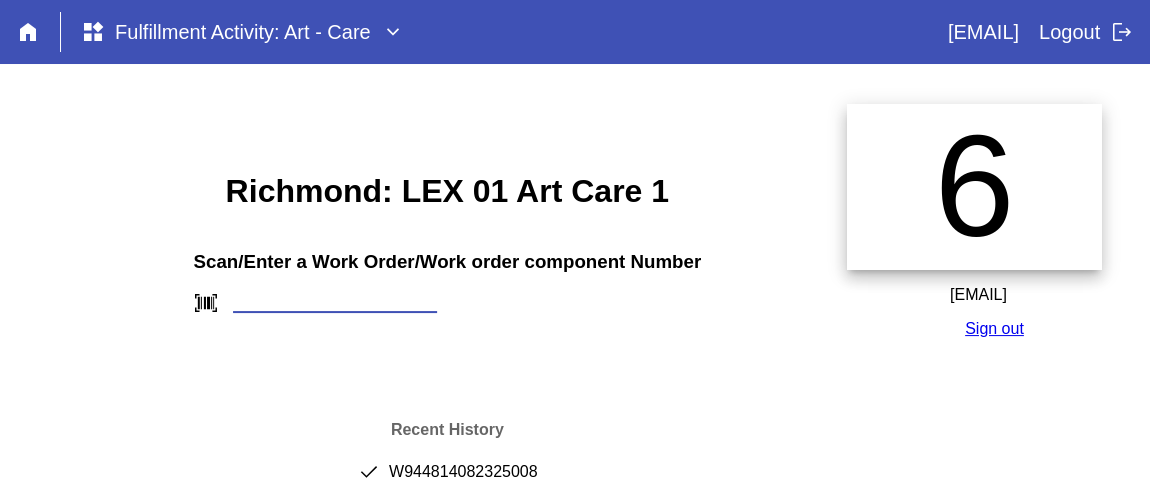 click at bounding box center (335, 302) 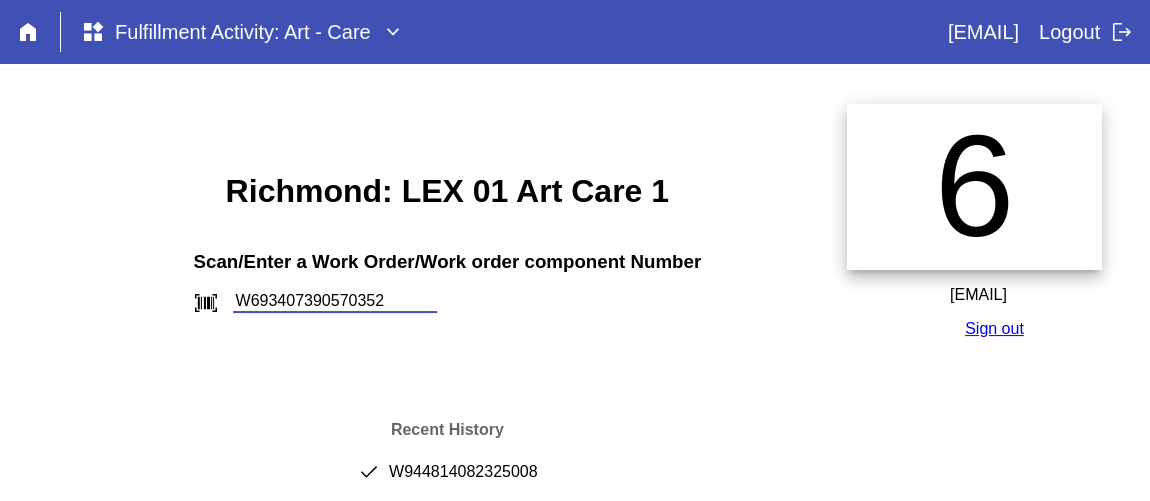 type on "W693407390570352" 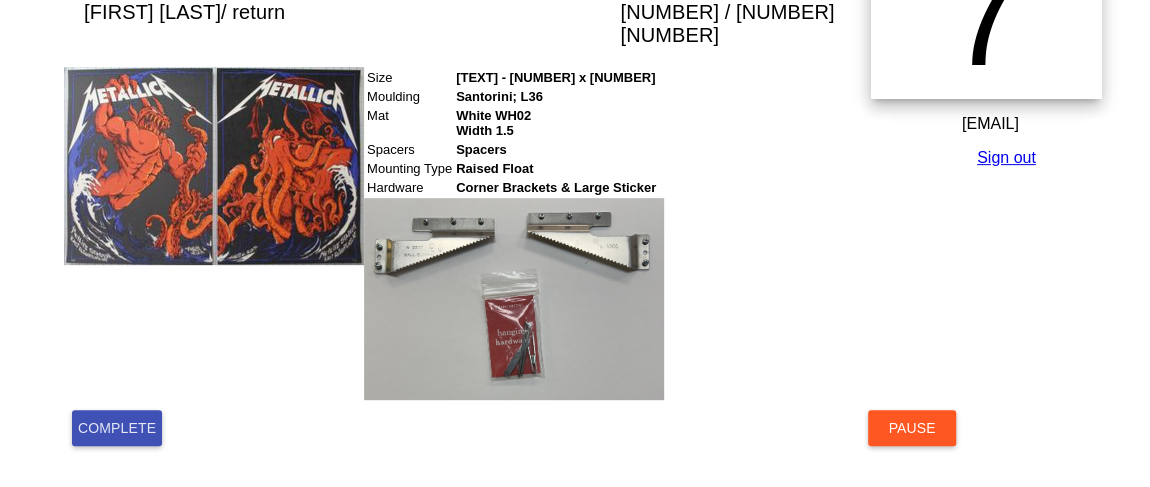 scroll, scrollTop: 363, scrollLeft: 0, axis: vertical 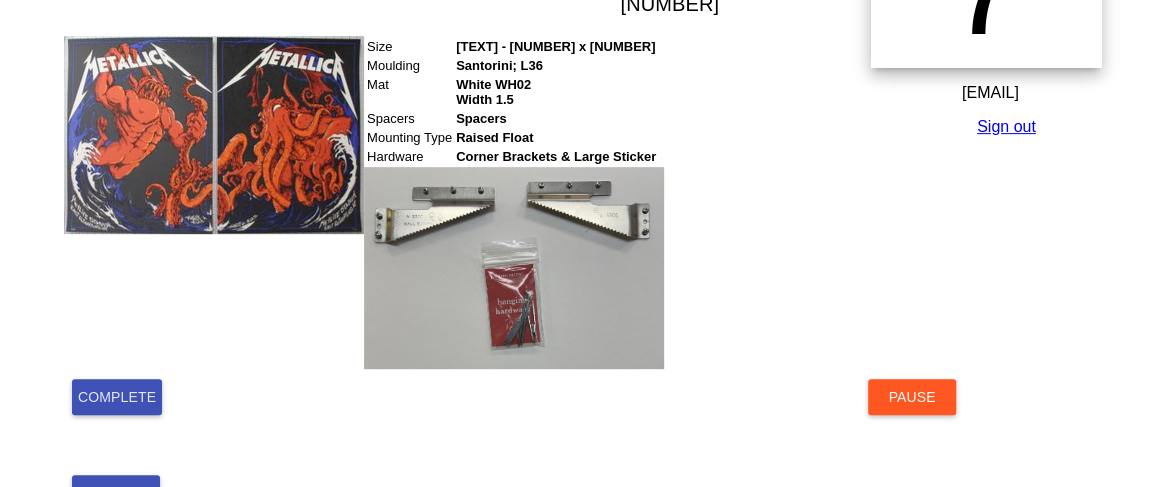 click on "Complete" at bounding box center (117, 397) 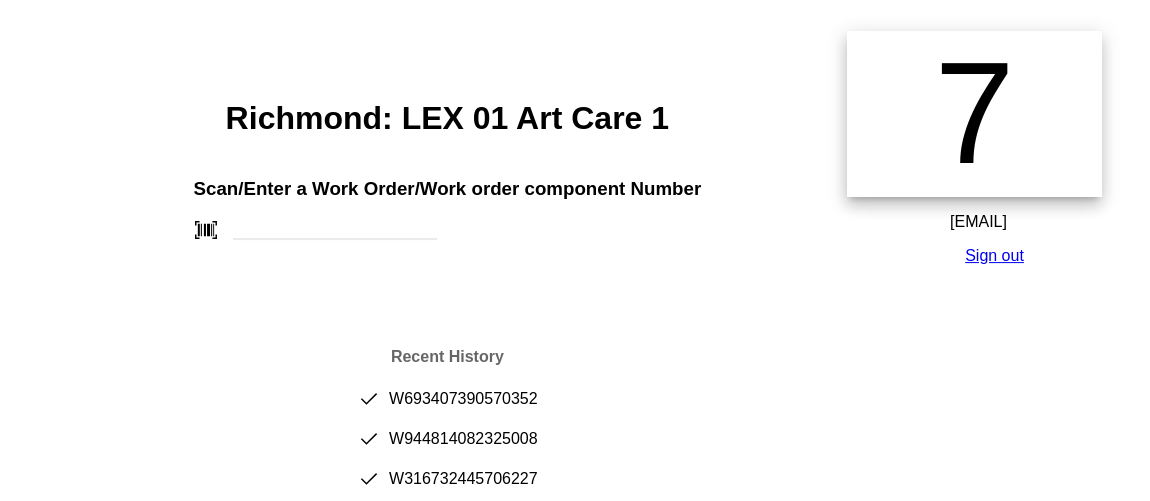 scroll, scrollTop: 295, scrollLeft: 0, axis: vertical 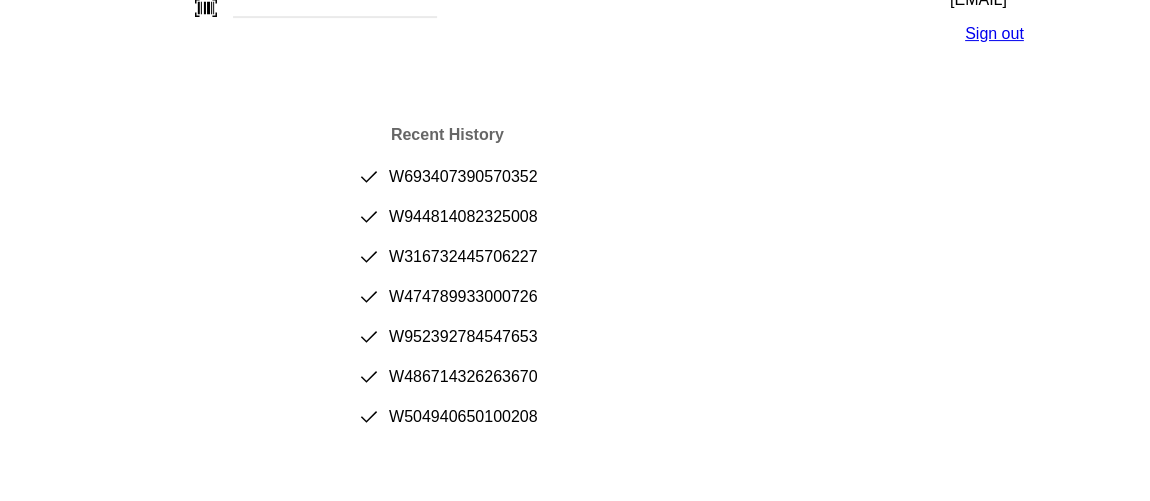 click on "done W[NUMBER]" at bounding box center (447, 185) 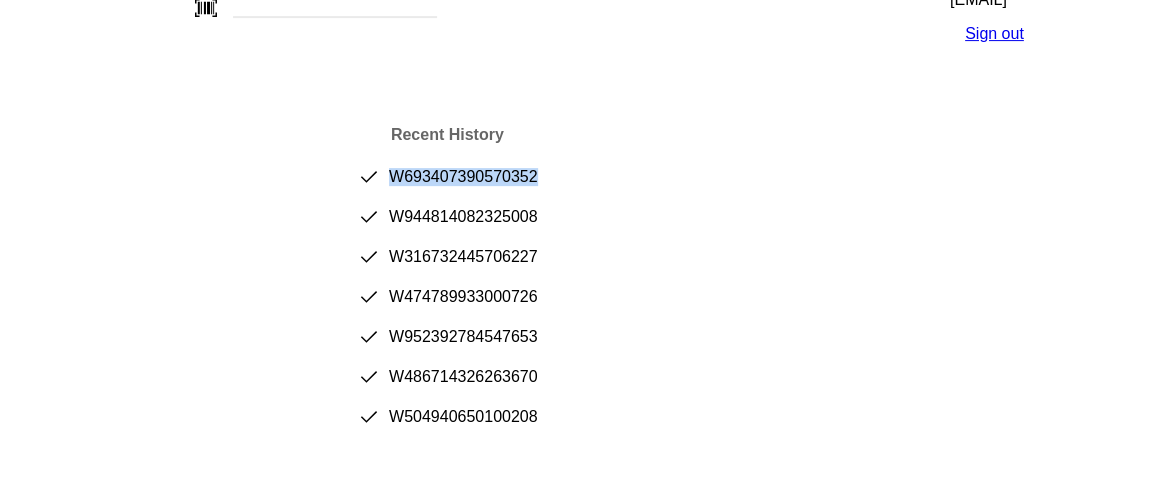 click on "done W693407390570352" at bounding box center (447, 185) 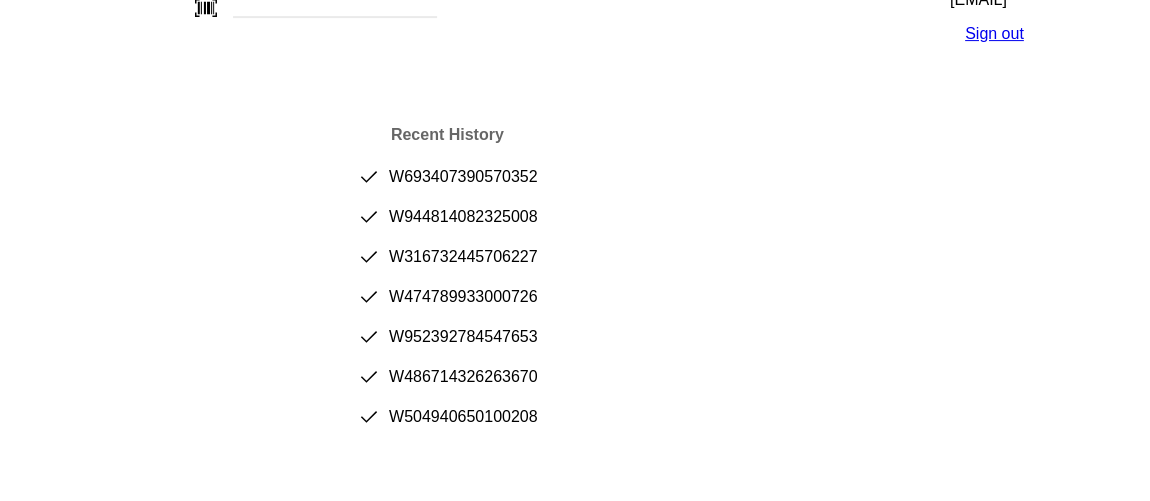 click on "Recent History done W693407390570352 done W944814082325008 done W316732445706227 done W474789933000726 done W952392784547653 done W486714326263670 done W504940650100208" at bounding box center [447, 274] 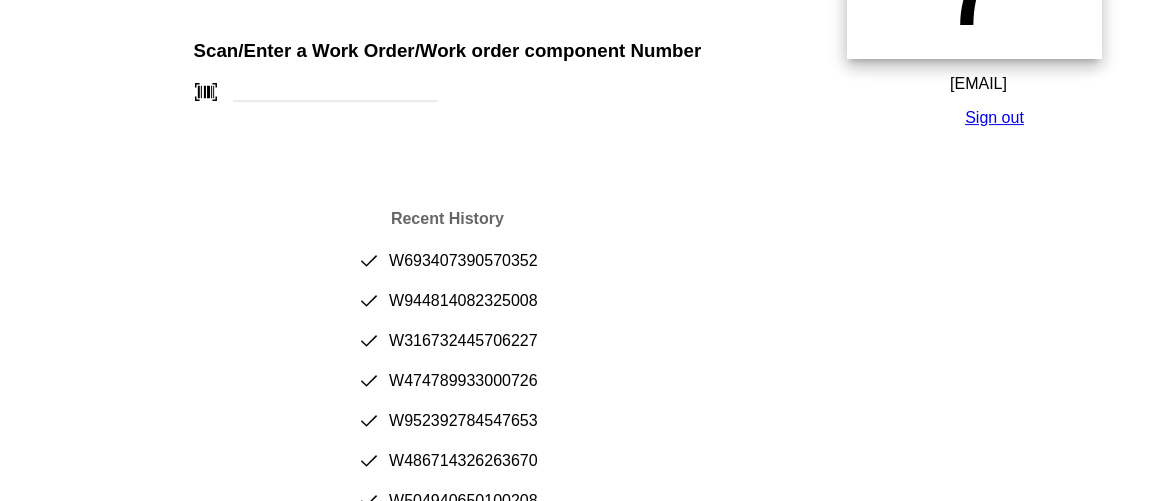 scroll, scrollTop: 113, scrollLeft: 0, axis: vertical 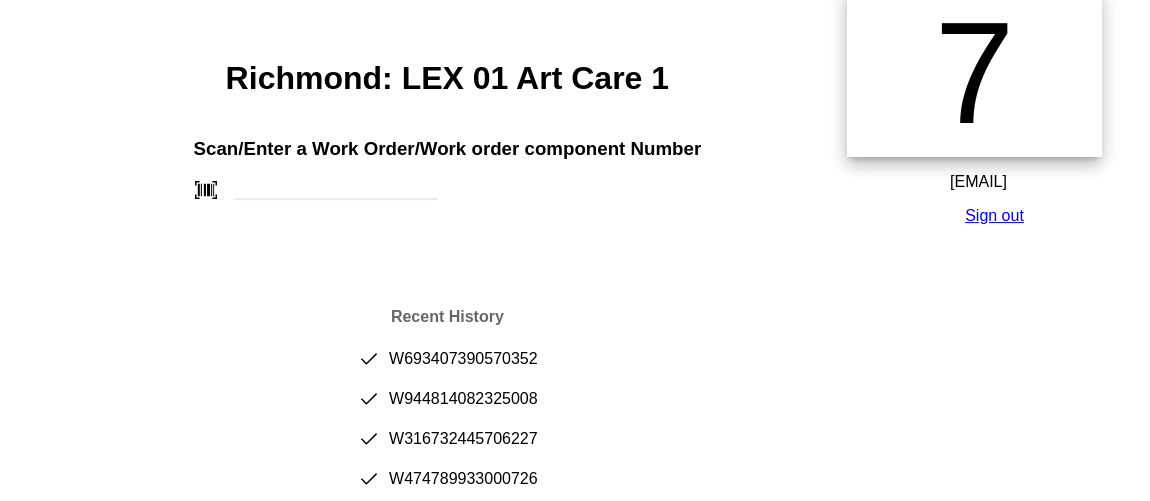 click at bounding box center [335, 192] 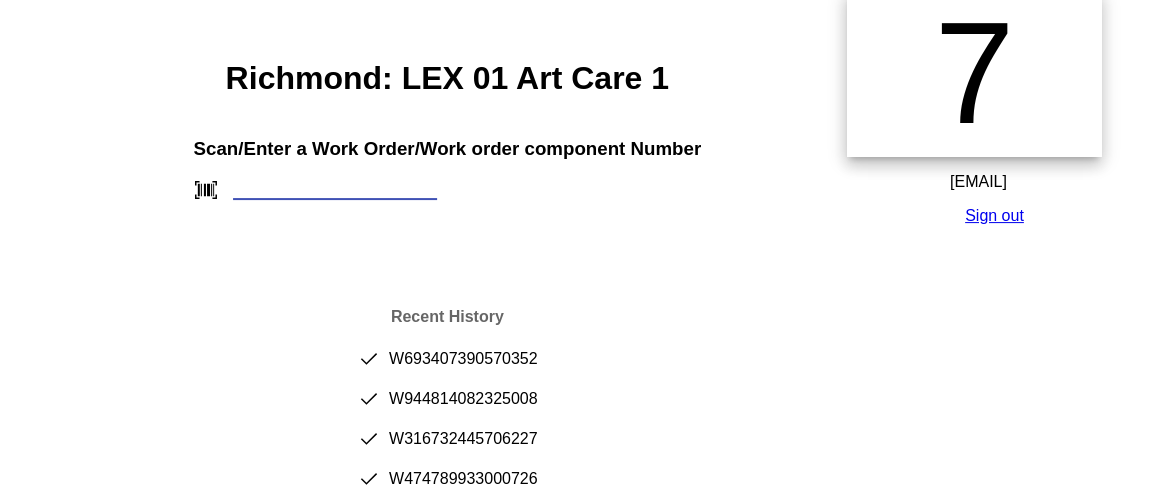 click at bounding box center (335, 189) 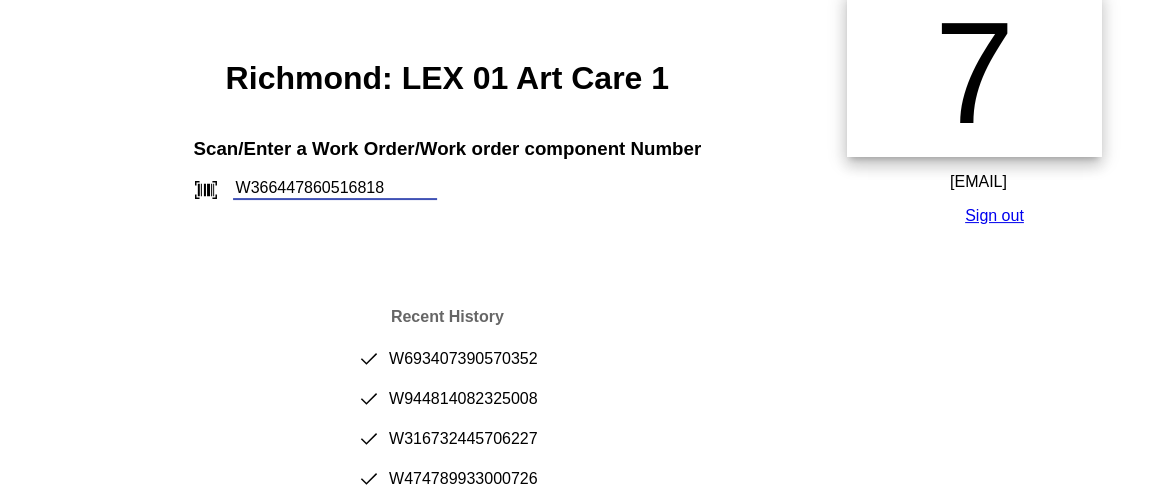 type on "W366447860516818" 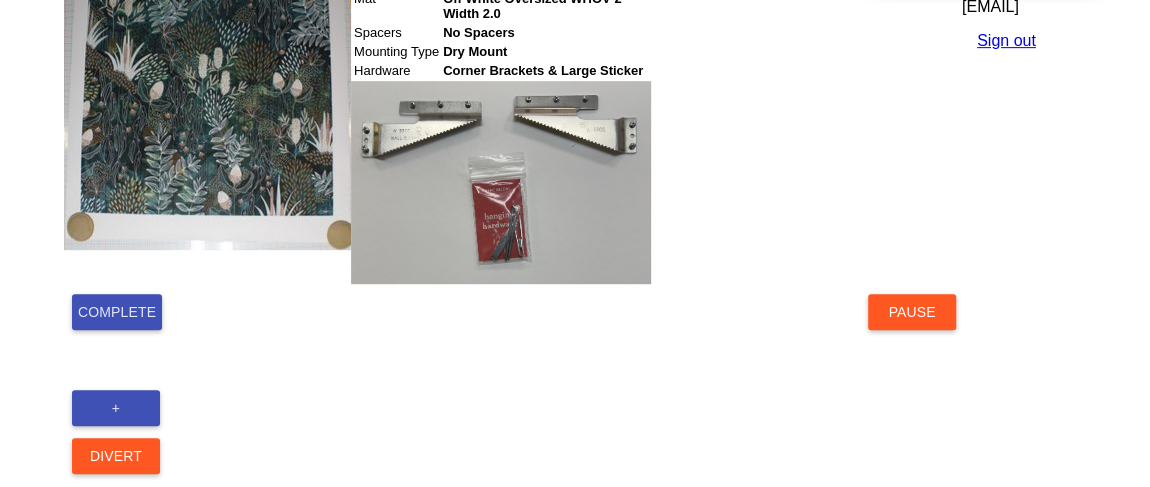 scroll, scrollTop: 532, scrollLeft: 0, axis: vertical 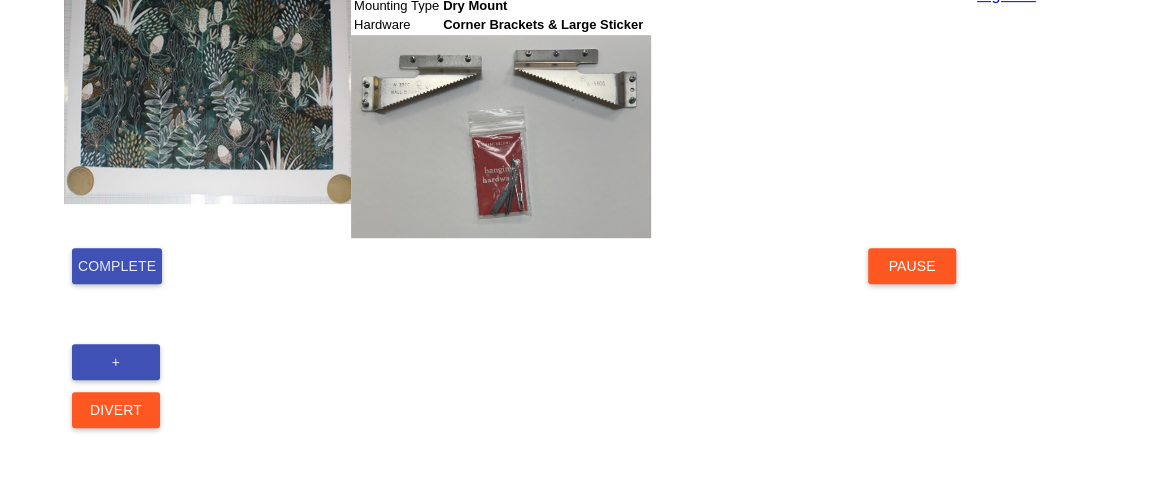 click on "Complete" at bounding box center (117, 266) 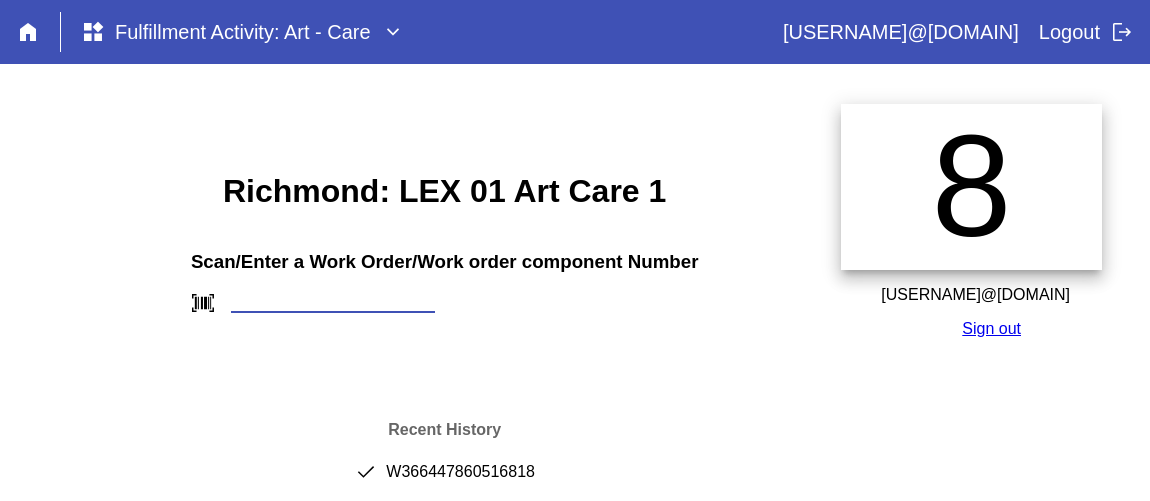 scroll, scrollTop: 0, scrollLeft: 0, axis: both 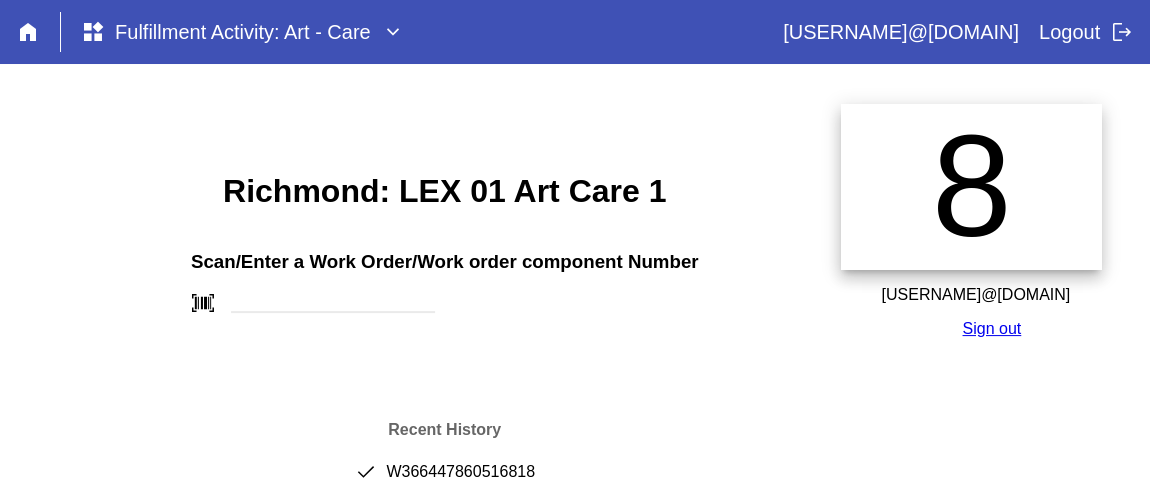 click on "done W366447860516818" at bounding box center (444, 480) 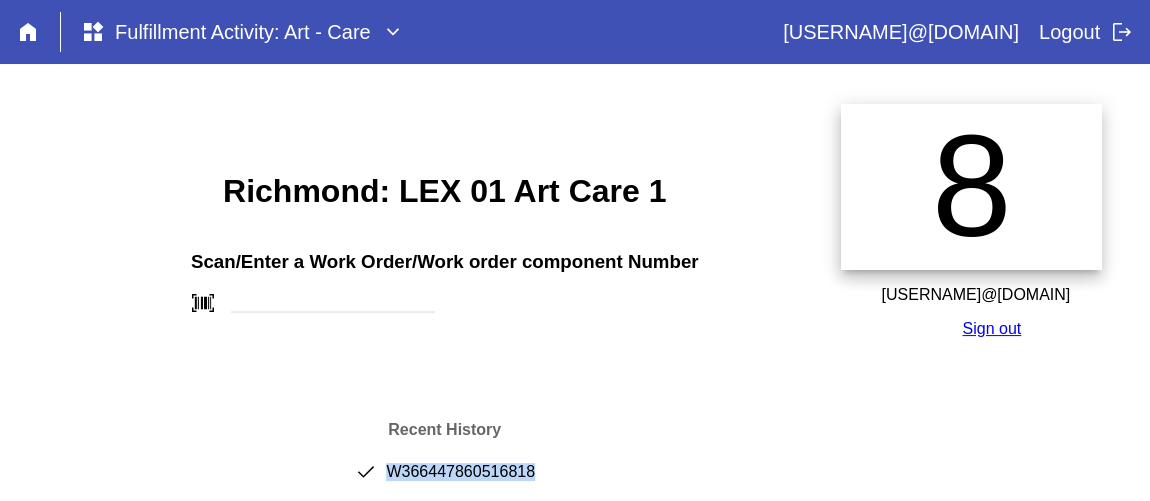click on "done W366447860516818" at bounding box center [444, 480] 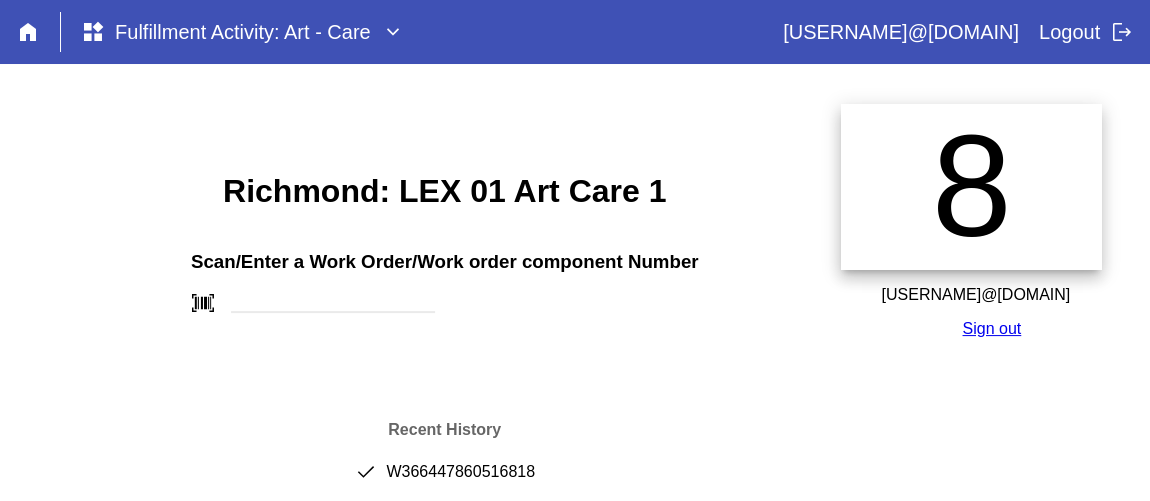 click on "Richmond: LEX 01 Art Care 1" at bounding box center [444, 191] 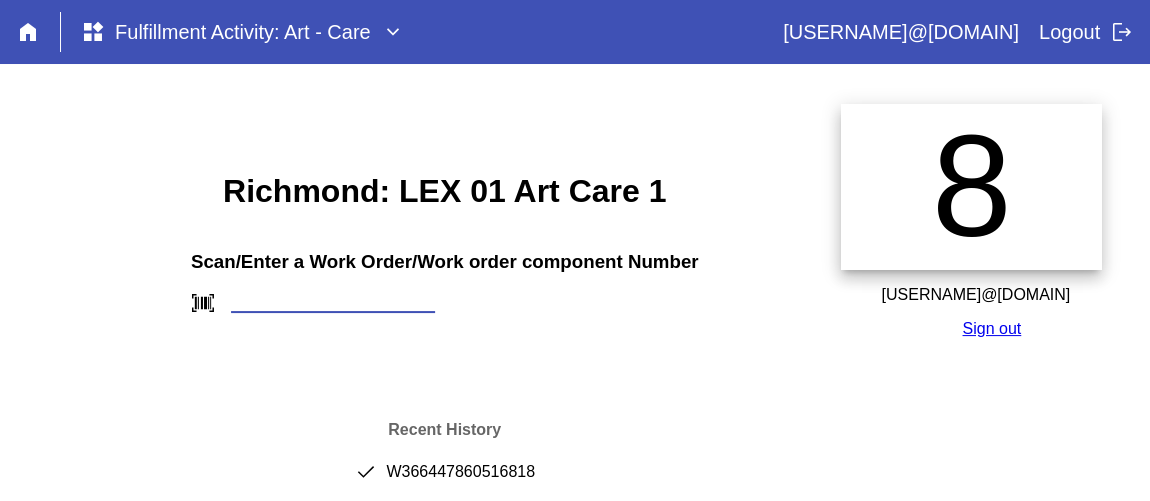 click at bounding box center [333, 302] 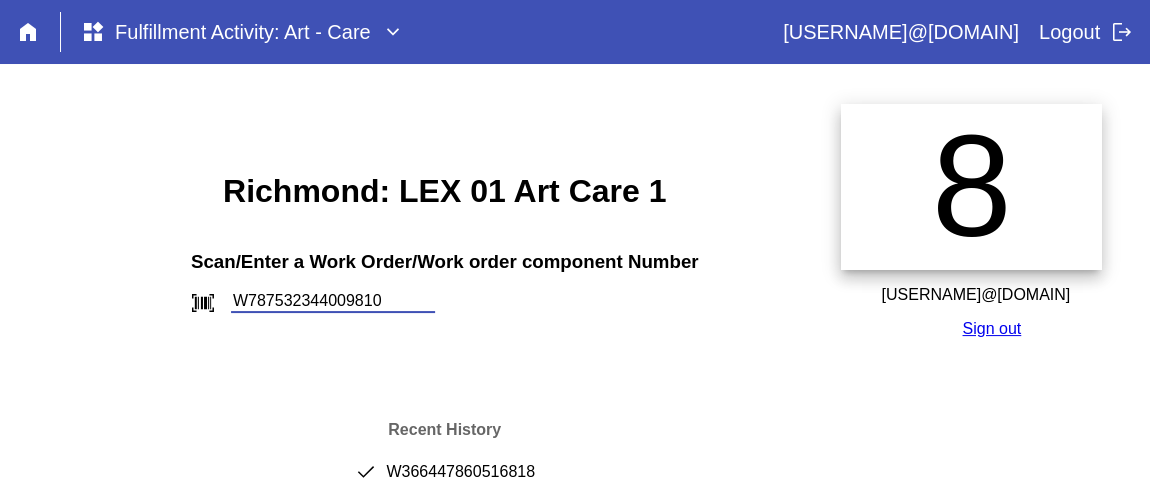 type on "W787532344009810" 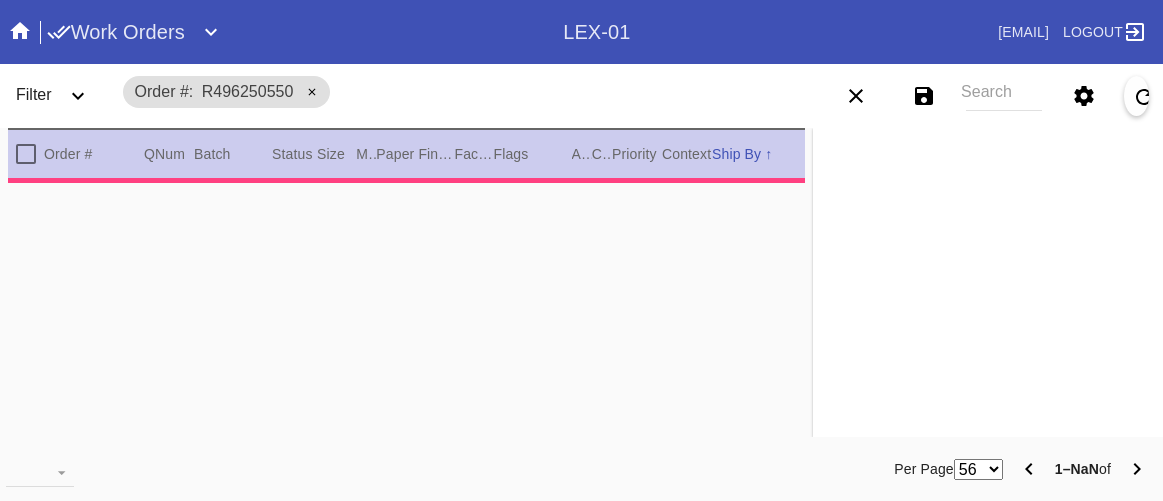 scroll, scrollTop: 0, scrollLeft: 0, axis: both 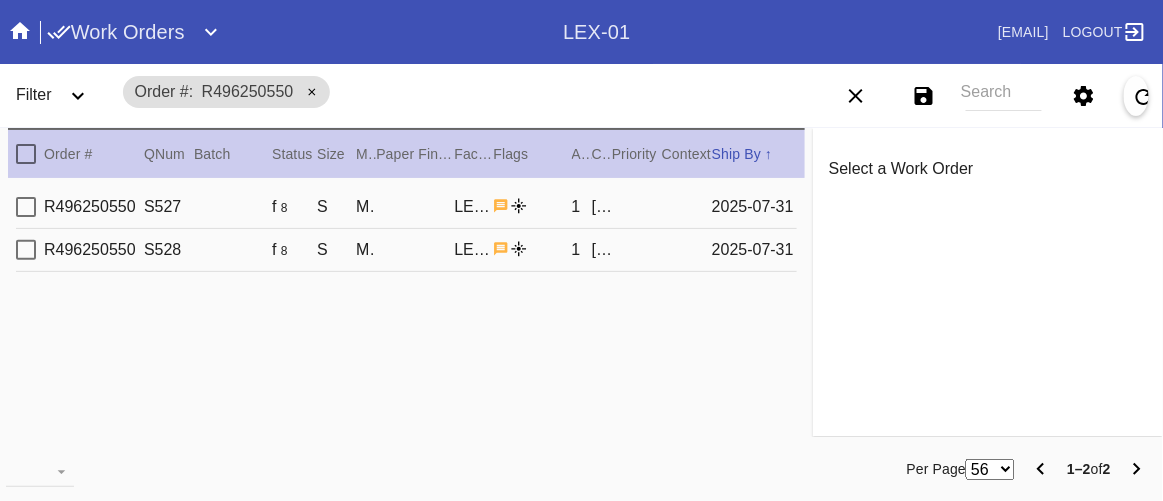 click on "R496250550 S528 f   8 S Marin (Deep) / No MatLEX-01 1 [FIRST] [LAST]
[DATE]" at bounding box center [406, 207] 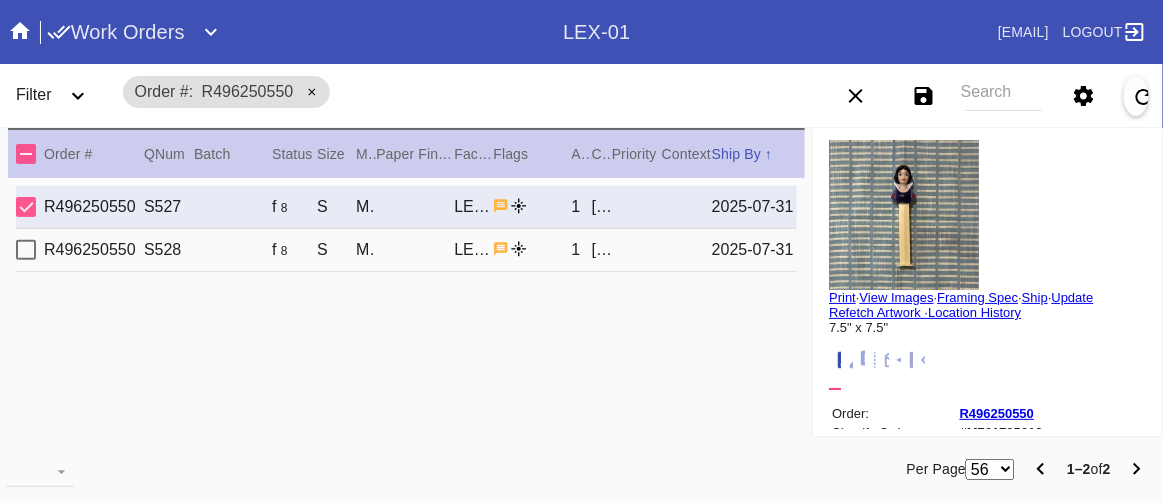 scroll, scrollTop: 0, scrollLeft: 0, axis: both 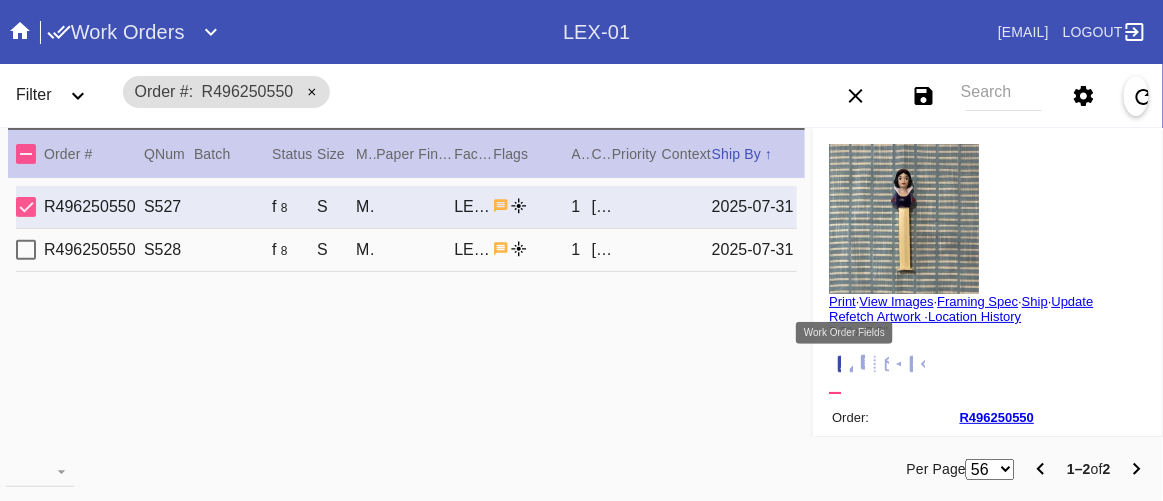 click 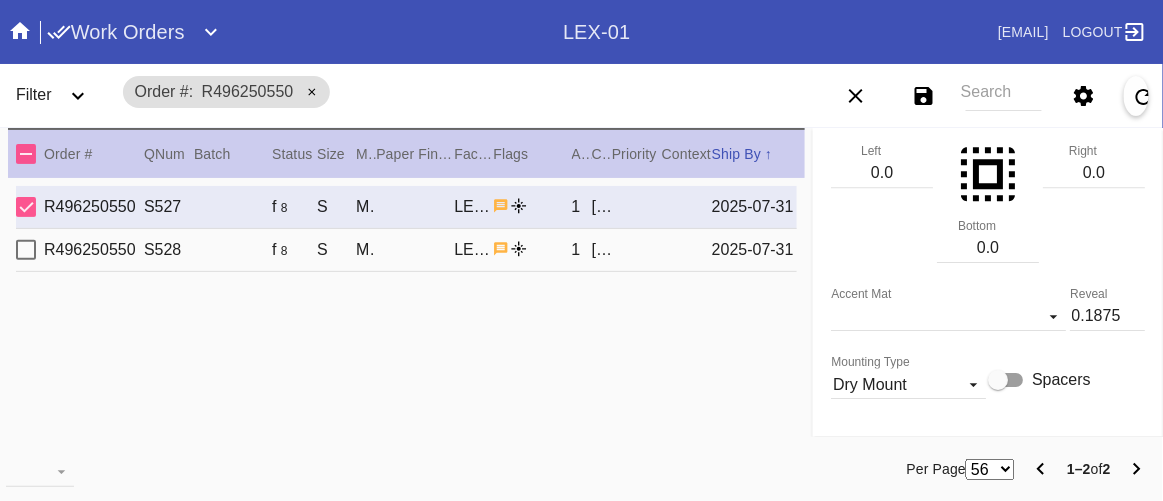 scroll, scrollTop: 3454, scrollLeft: 0, axis: vertical 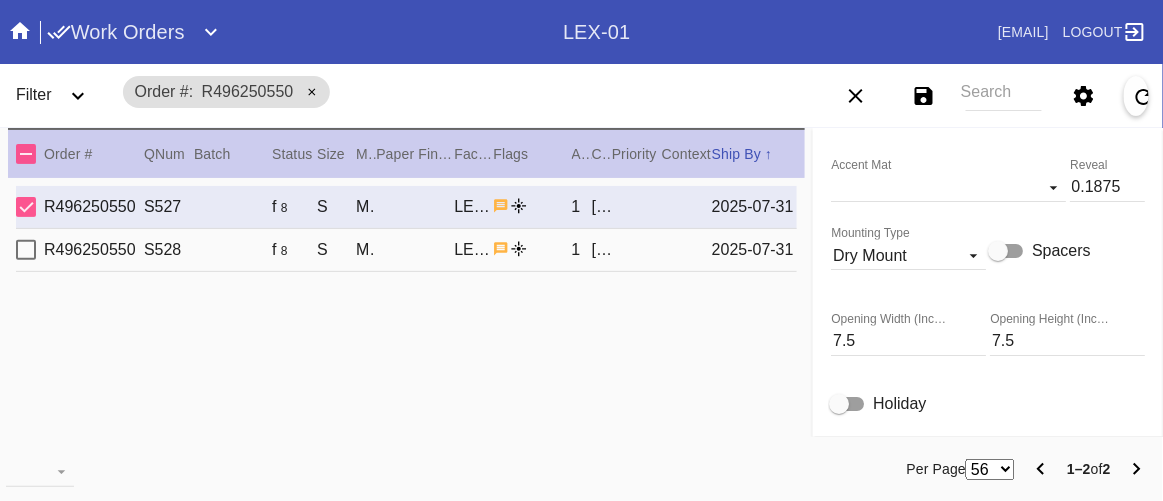 click on "7.5" at bounding box center (908, 341) 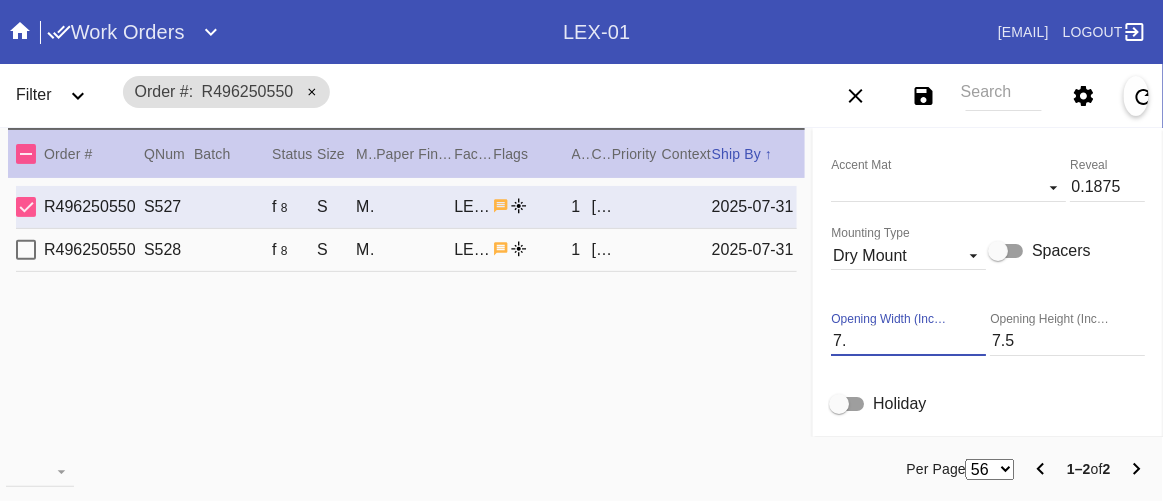 type on "7" 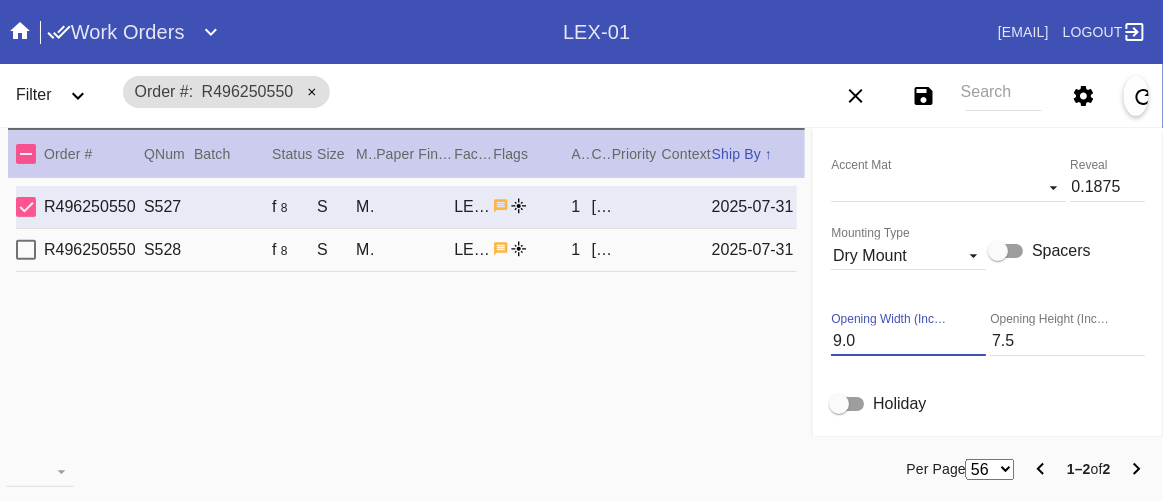 type on "9.0" 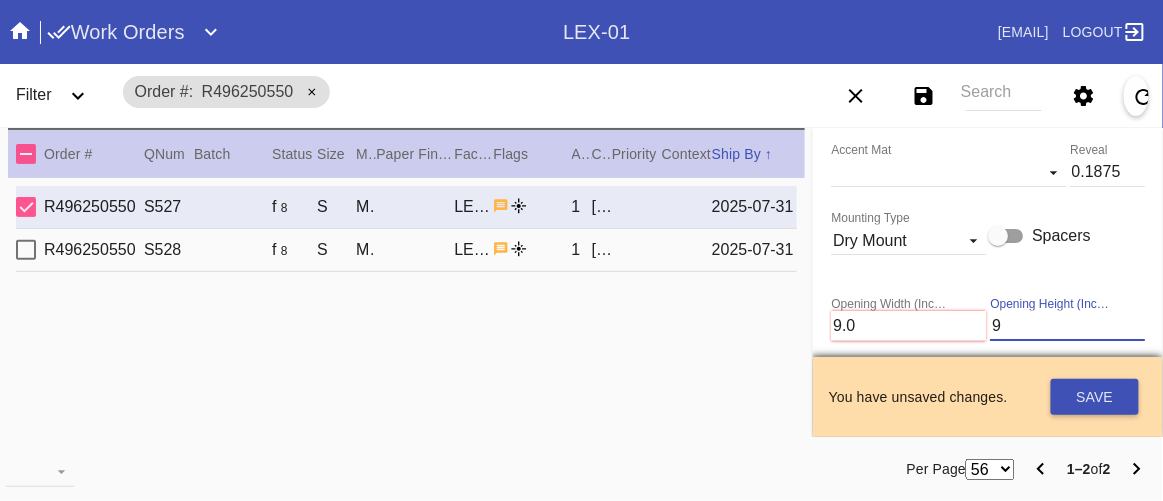 scroll, scrollTop: 3454, scrollLeft: 0, axis: vertical 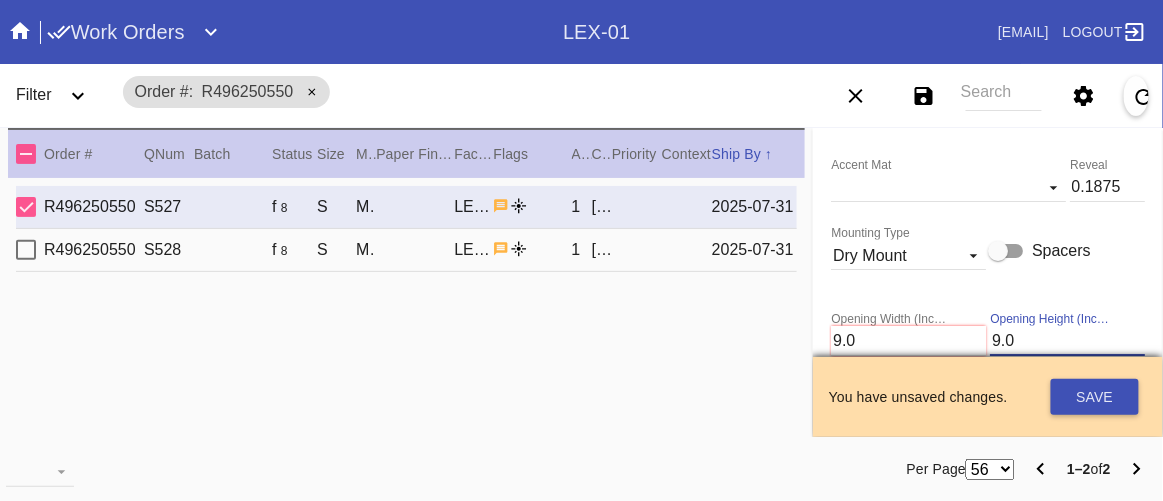 type on "9.0" 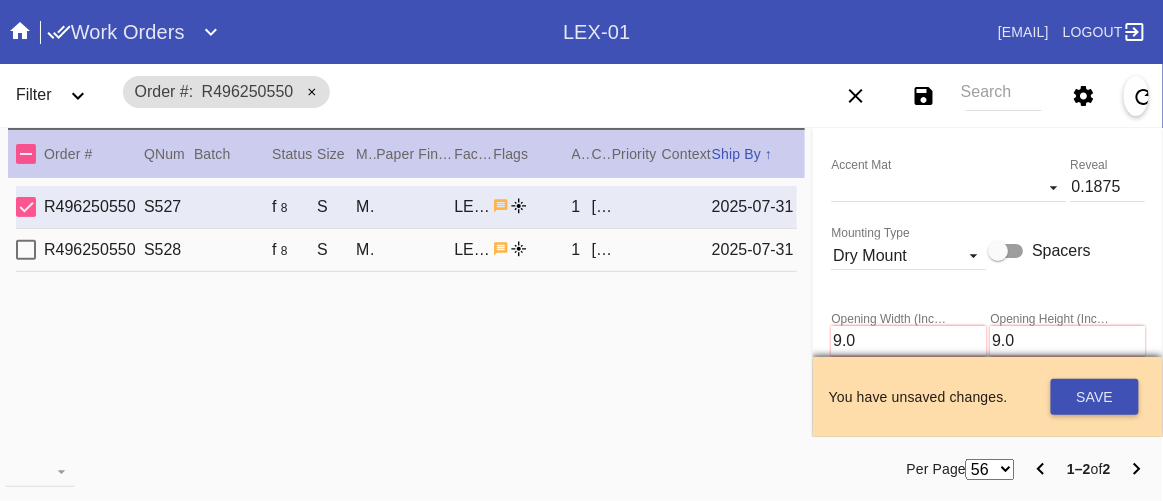 click on "R496250550 S527 f   8 S Marin (Deep) / No MatLEX-01 1 [FIRST] [LAST]
[DATE] R496250550 S528 f   8 S Marin (Deep) / No MatLEX-01 1 [FIRST] [LAST]
[DATE]" at bounding box center [406, 325] 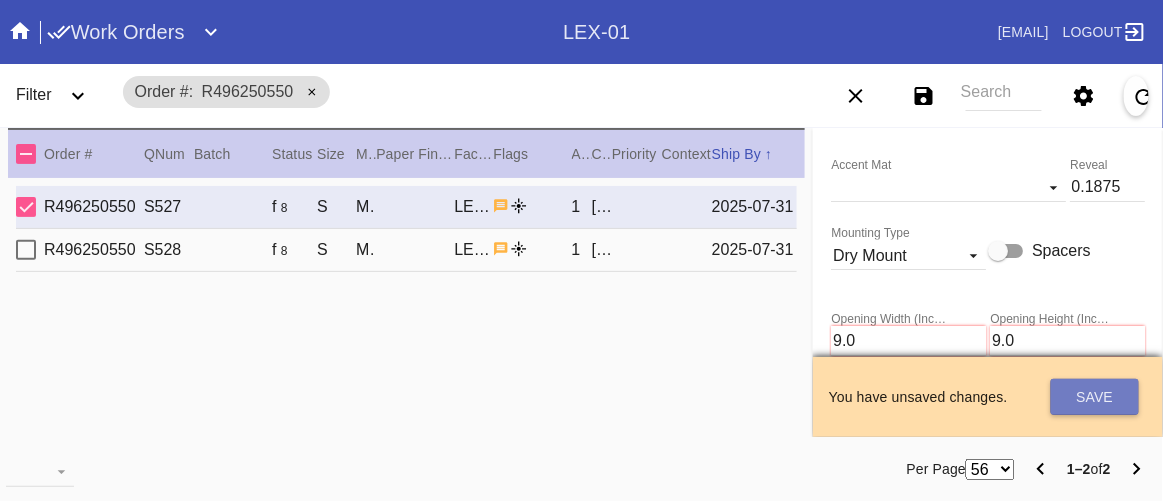 click on "Save" at bounding box center [1095, 397] 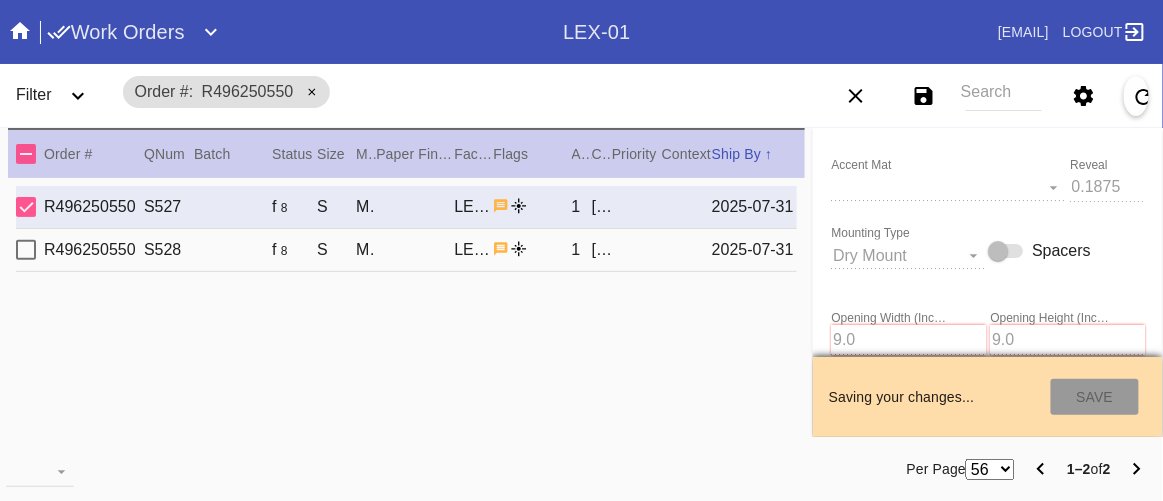 type on "8/2/2025" 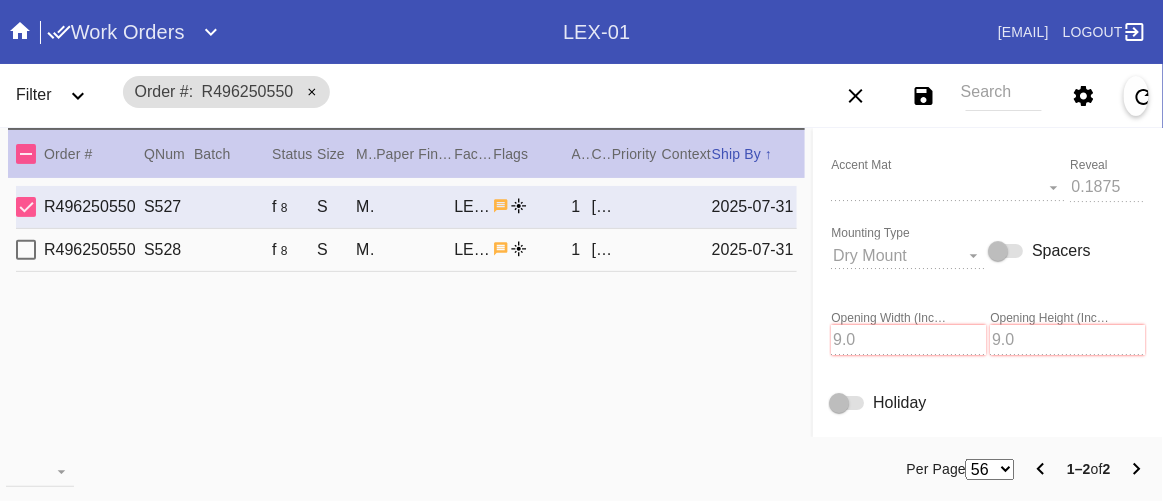 type on "To [NAME]" 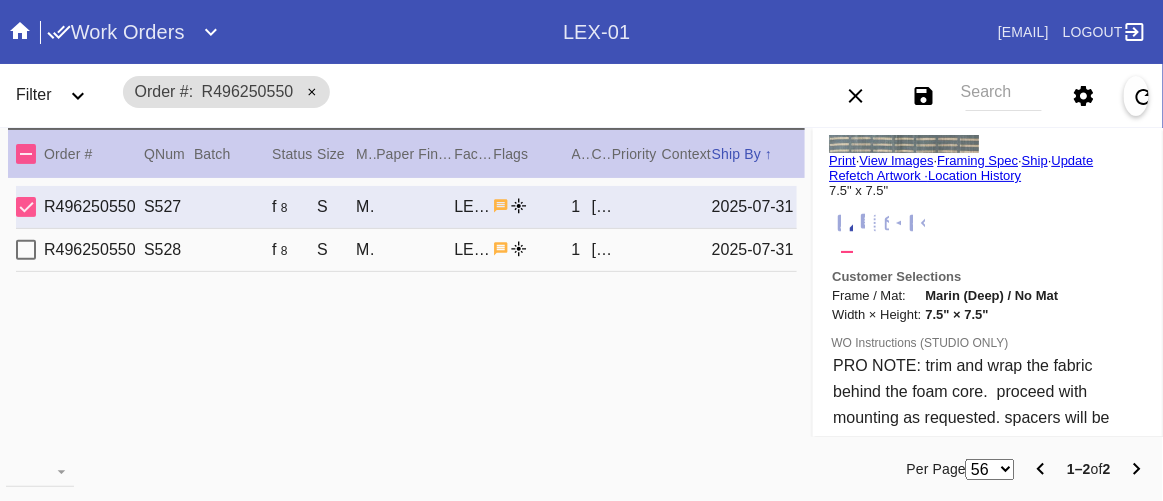 scroll, scrollTop: 0, scrollLeft: 0, axis: both 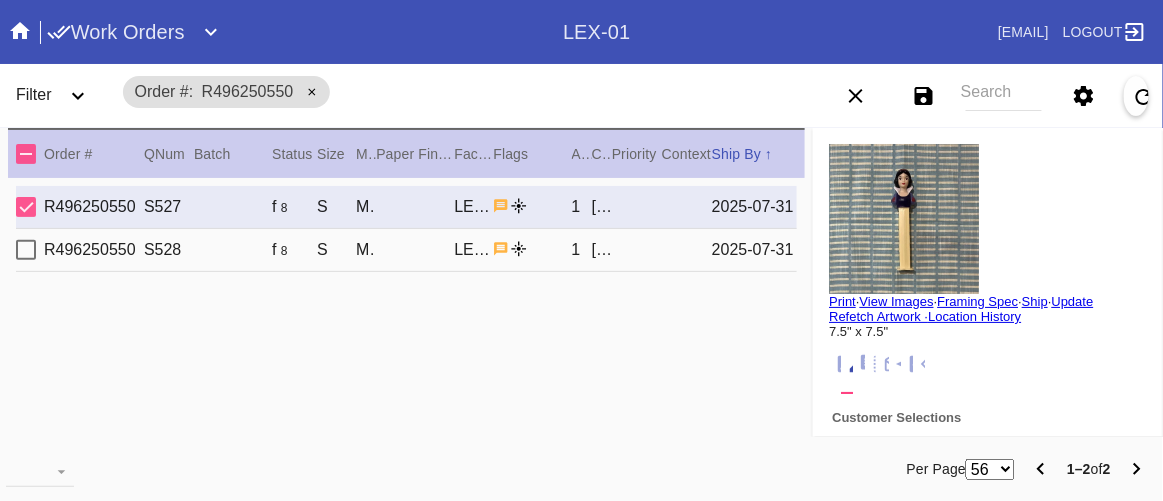 drag, startPoint x: 483, startPoint y: 394, endPoint x: 521, endPoint y: 376, distance: 42.047592 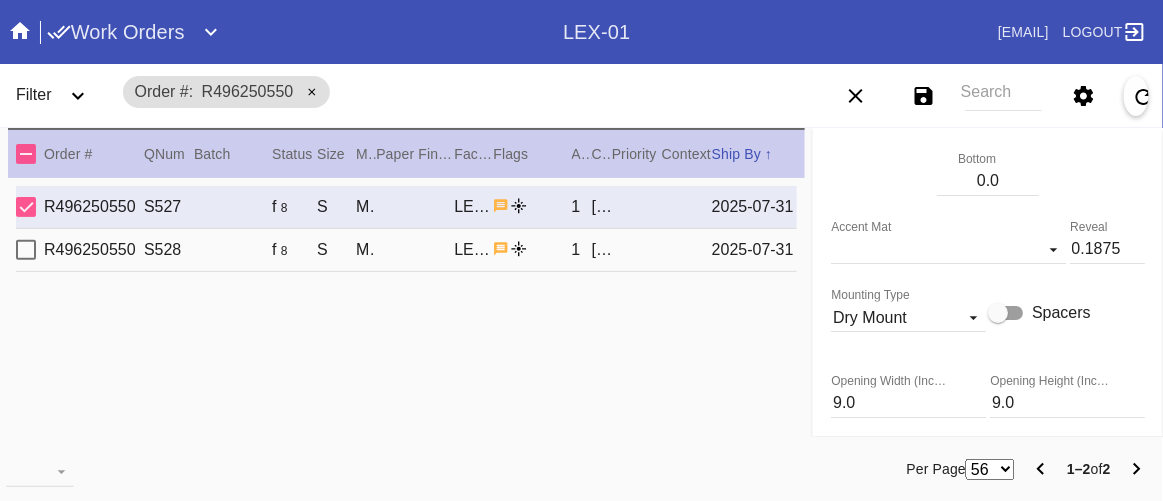 scroll, scrollTop: 3363, scrollLeft: 0, axis: vertical 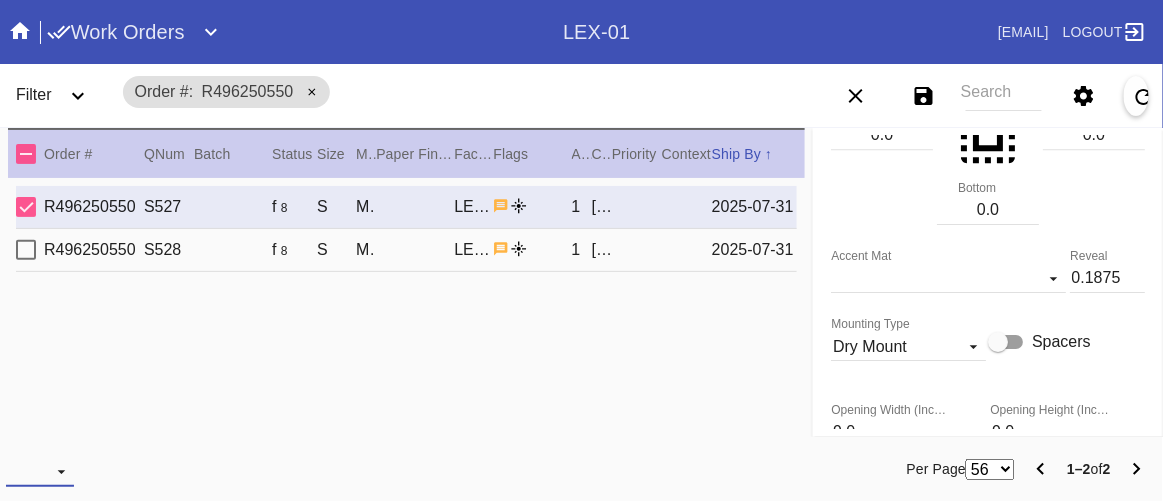 click on "Download... Export Selected Items Print Work Orders Frame Labels Frame Labels v2 Mat Labels Moulding Plate Labels Acrylic Labels Foam Labels Foam Data Story Pockets Mini Story Pockets OMGA Data GUNNAR Data FastCAM Data" at bounding box center (40, 472) 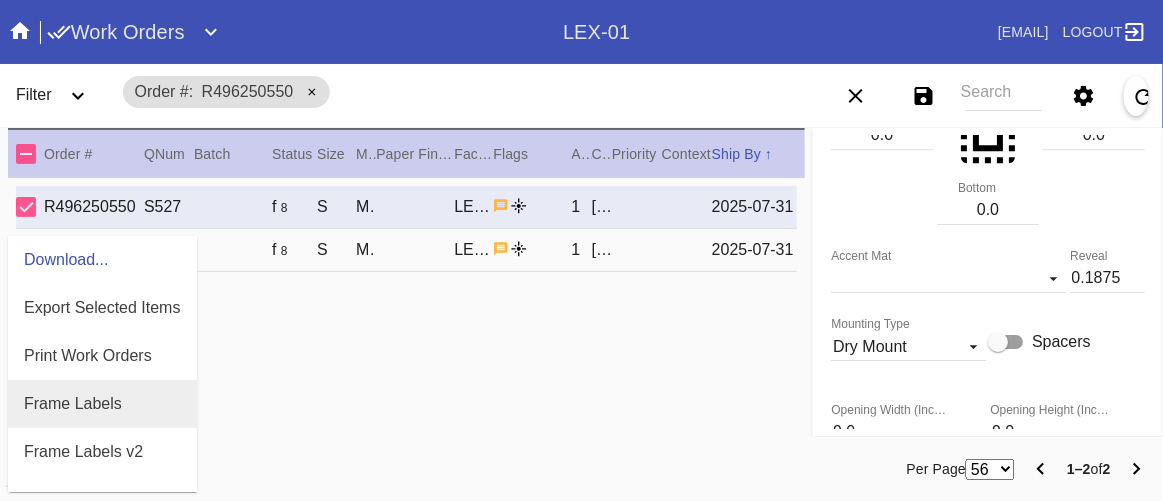 scroll, scrollTop: 181, scrollLeft: 0, axis: vertical 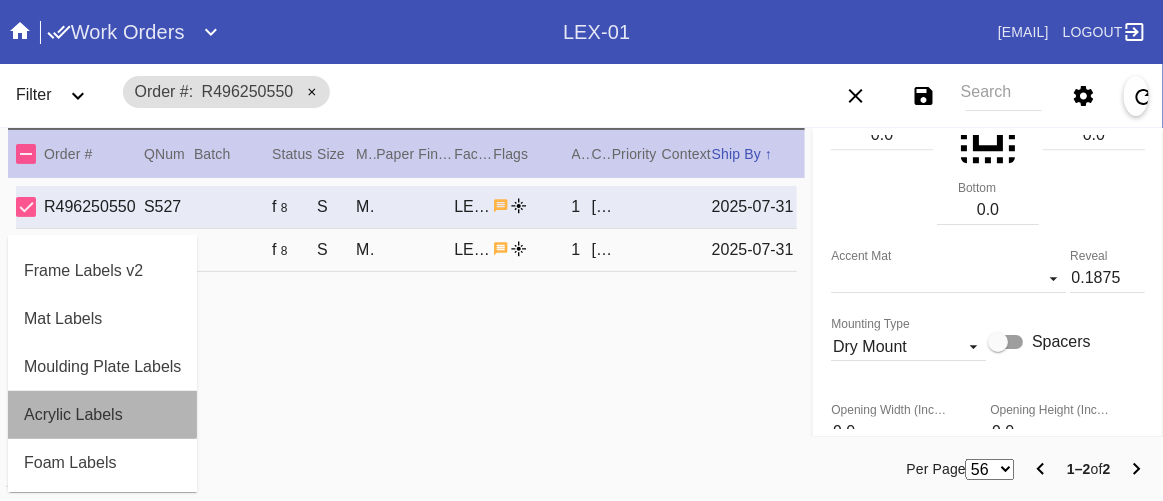 click on "Acrylic Labels" at bounding box center (73, 415) 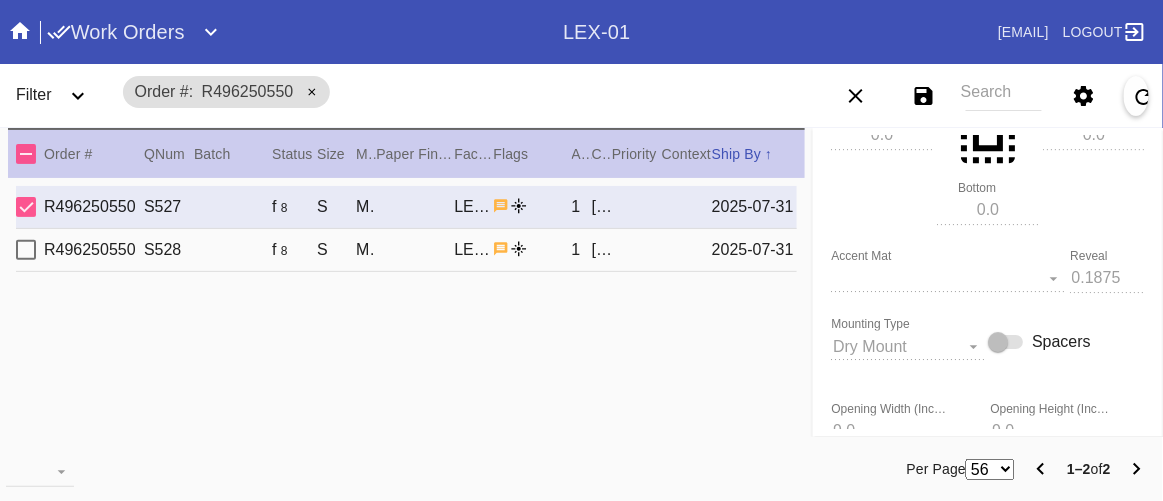 scroll, scrollTop: 3363, scrollLeft: 0, axis: vertical 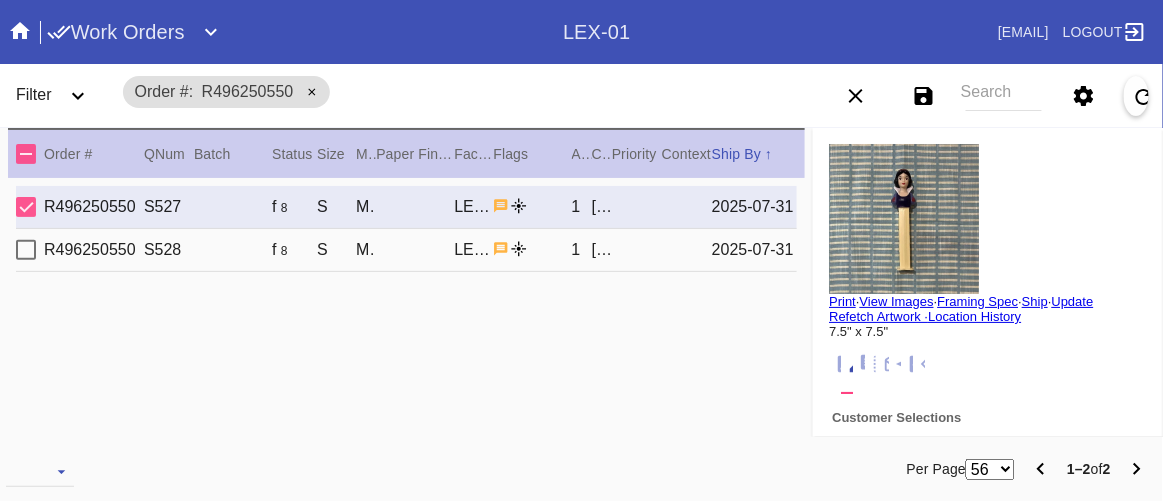 click on "R496250550 S527 f   8 S Marin (Deep) / No MatLEX-01 1 [FIRST] [LAST]
[DATE] R496250550 S528 f   8 S Marin (Deep) / No MatLEX-01 1 [FIRST] [LAST]
[DATE]" at bounding box center [406, 325] 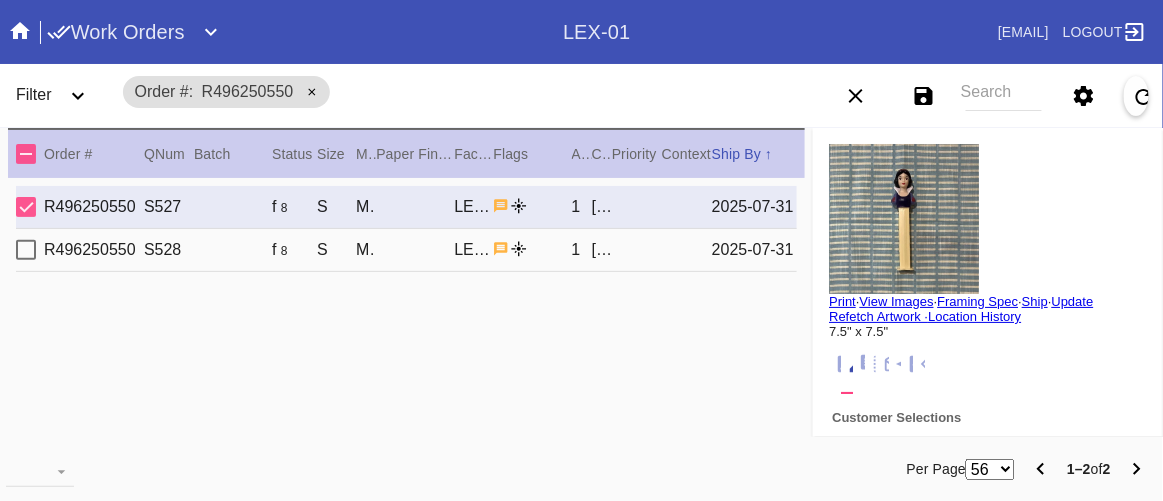 click on "Search" at bounding box center (1004, 96) 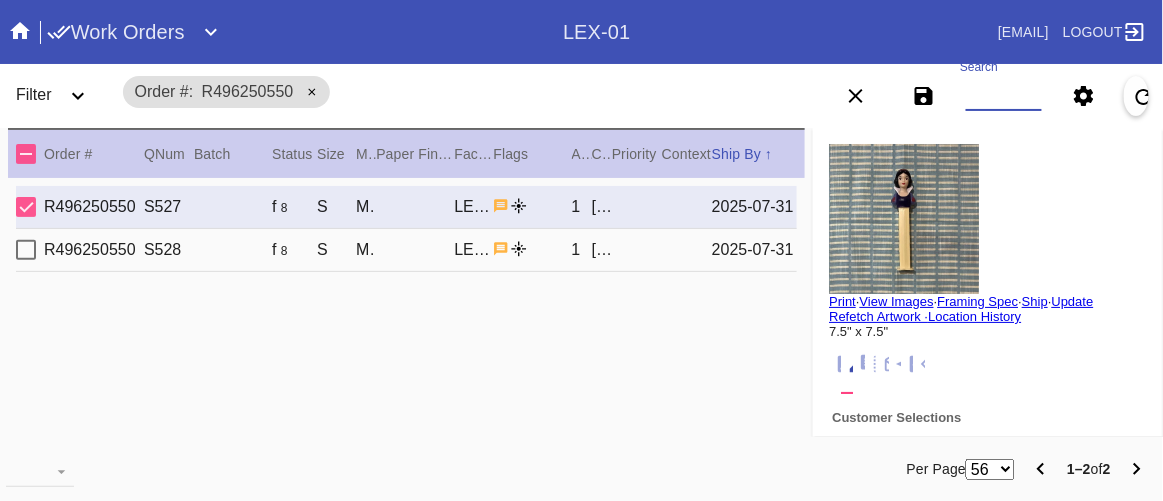 type on "W787532344009810" 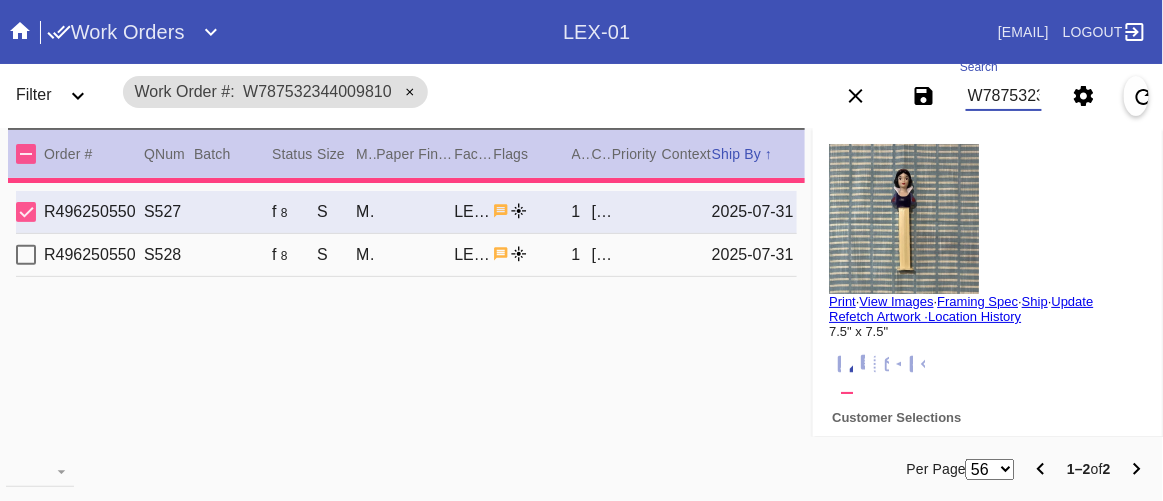 type 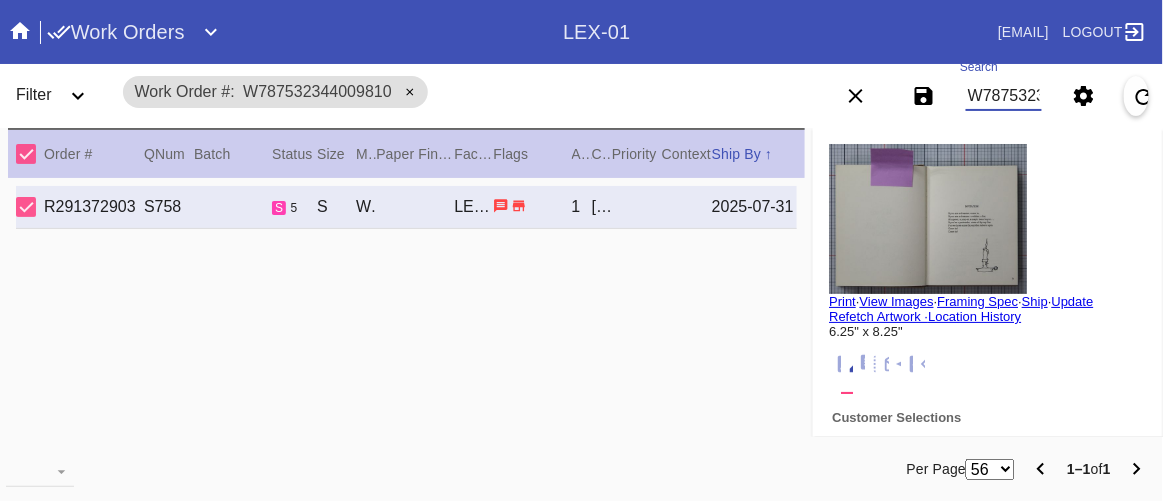 click on "Print" at bounding box center (842, 301) 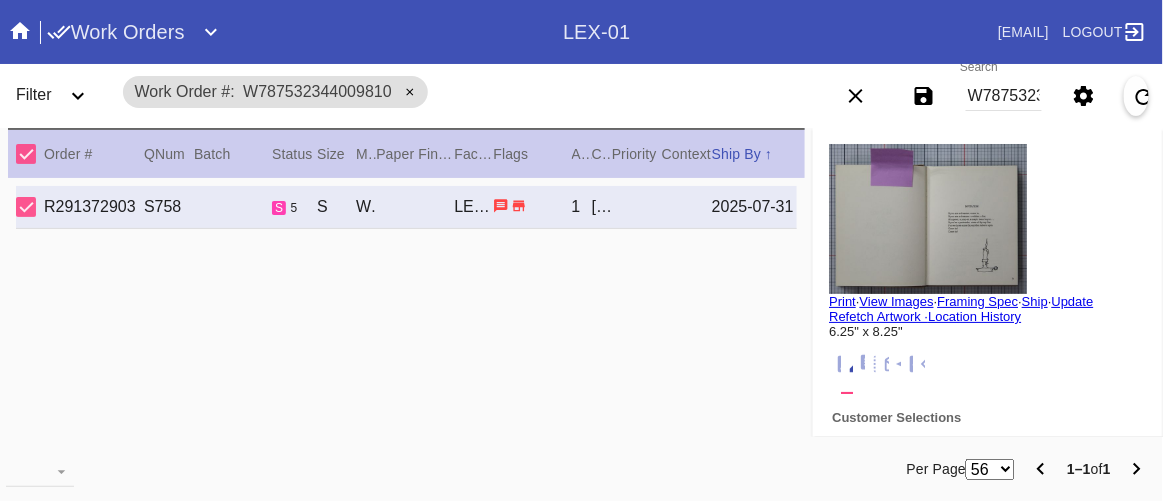 click on "R291372903 S758 s   5 S Waverley / Burgundy LEX-01 1 [FIRST] [LAST]
[DATE]" at bounding box center [406, 325] 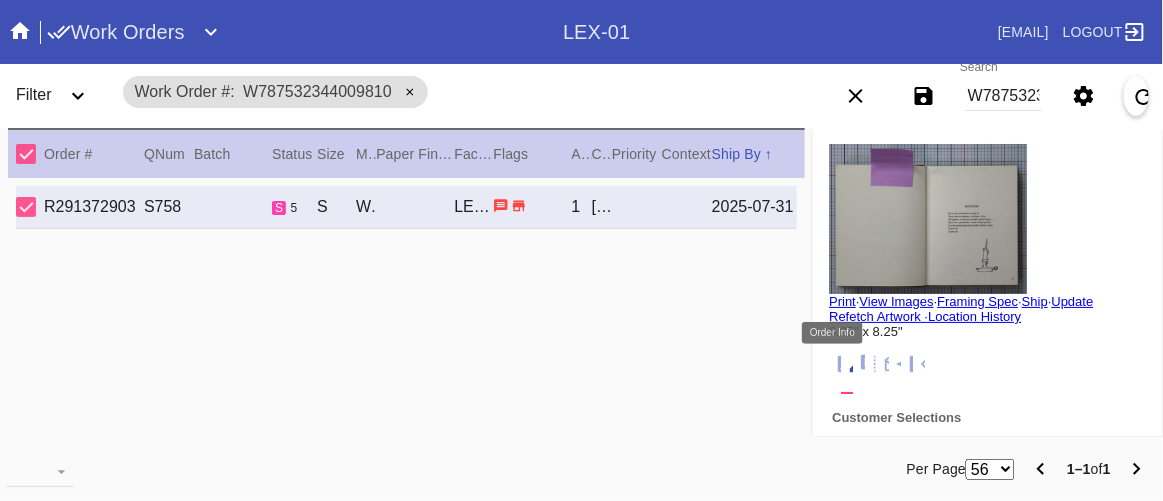 click 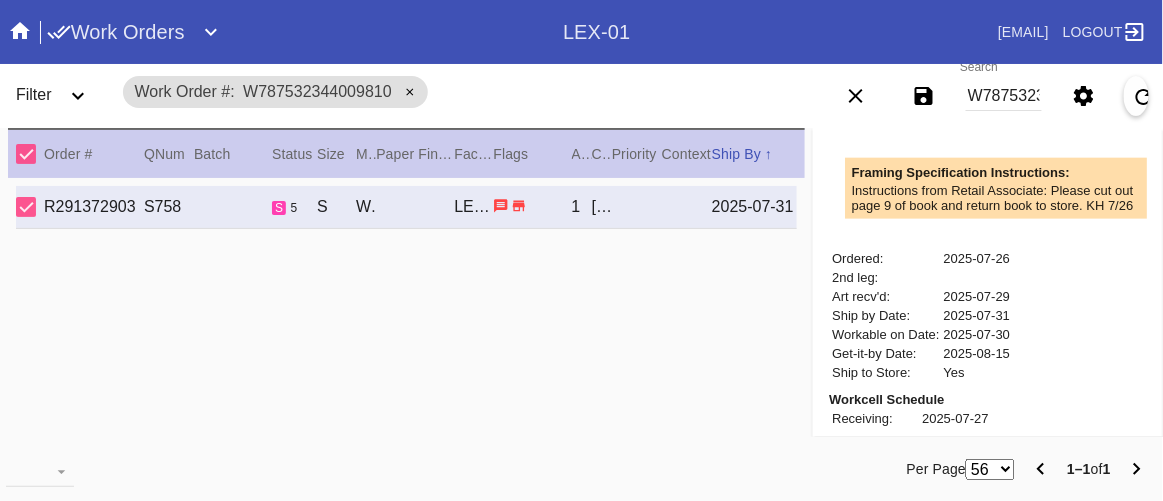 scroll, scrollTop: 892, scrollLeft: 0, axis: vertical 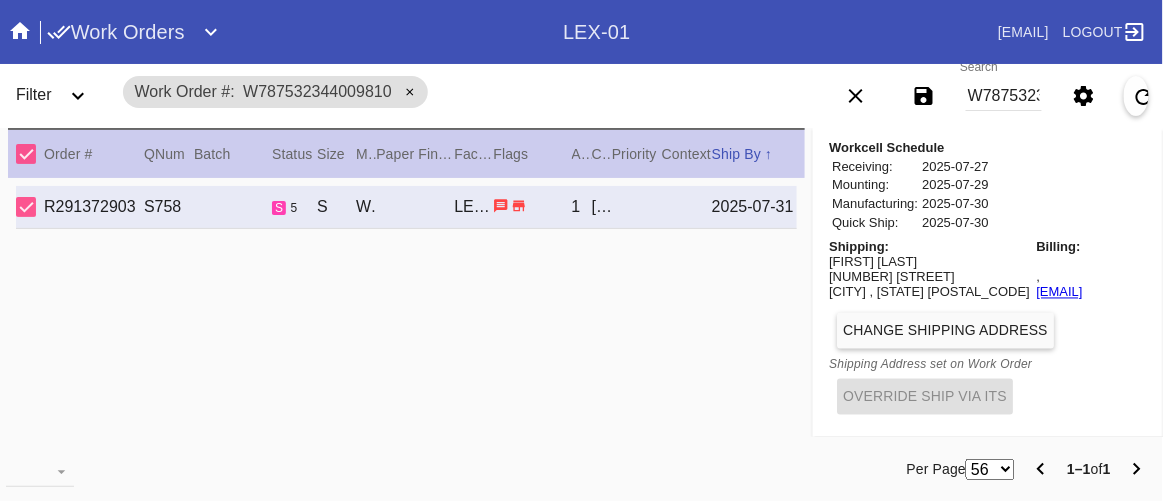 click on "[FIRST] [LAST]" at bounding box center [929, 262] 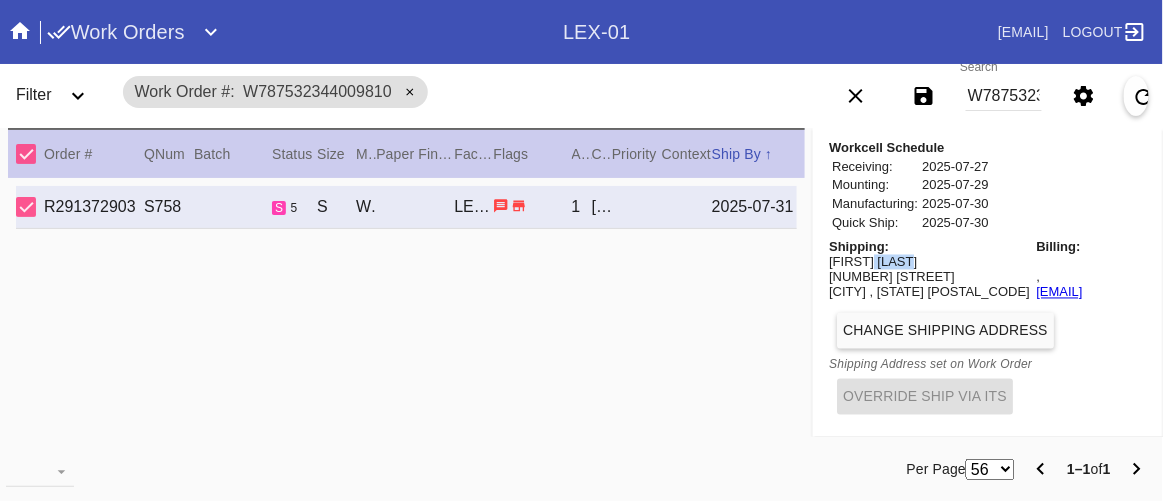 click on "[FIRST] [LAST]" at bounding box center [929, 262] 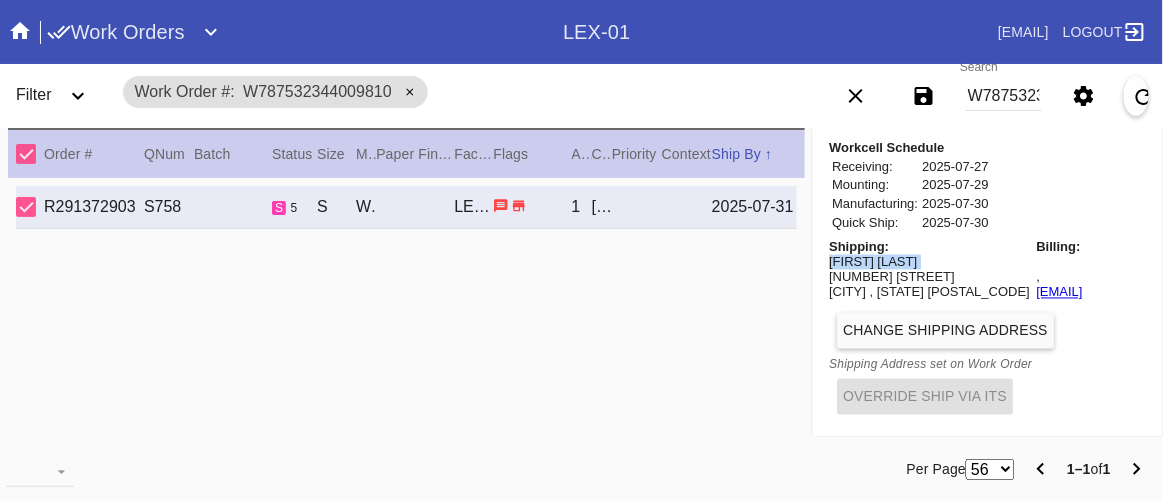 copy on "[FIRST] [LAST]" 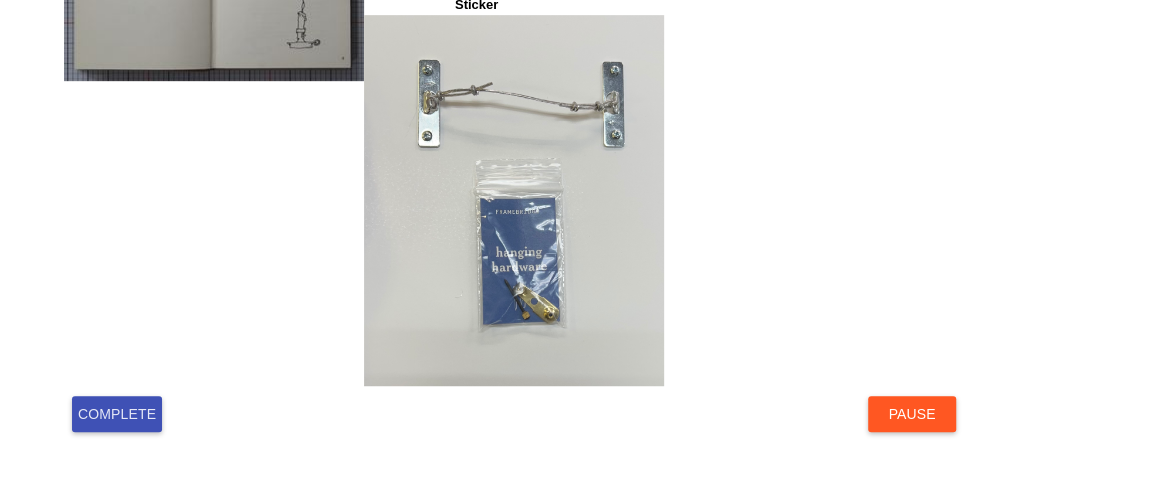 scroll, scrollTop: 575, scrollLeft: 0, axis: vertical 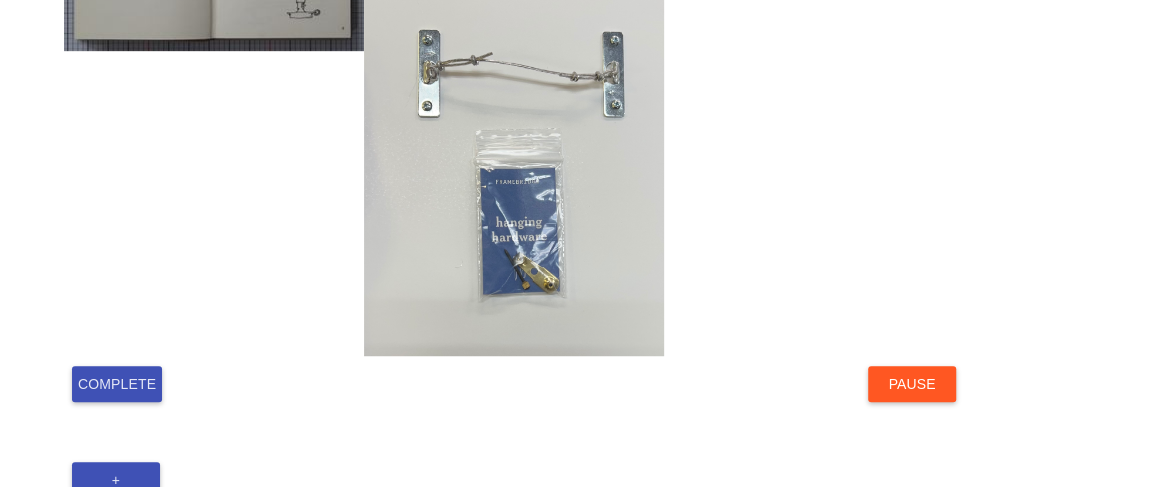 click on "Complete" at bounding box center [117, 384] 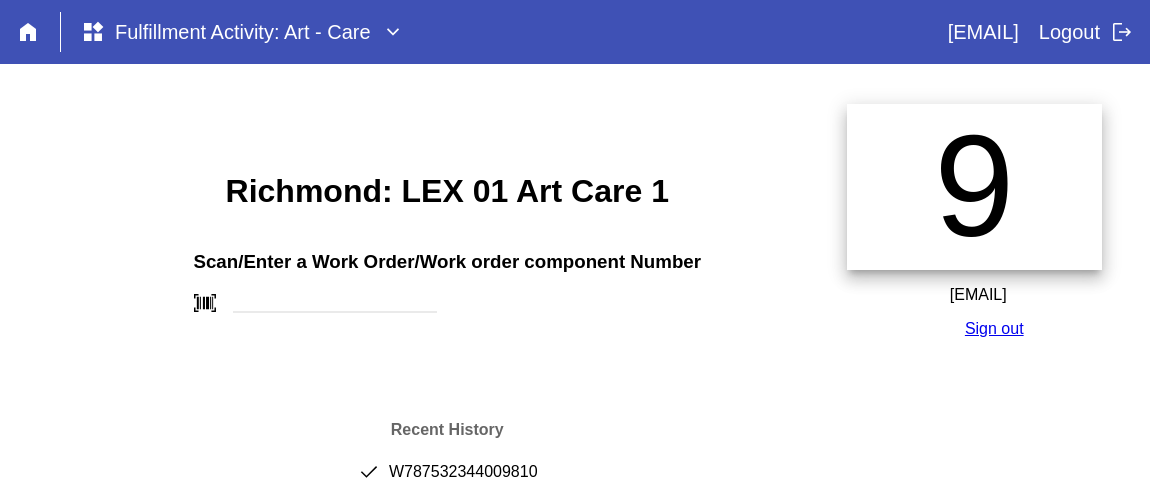 scroll, scrollTop: 0, scrollLeft: 0, axis: both 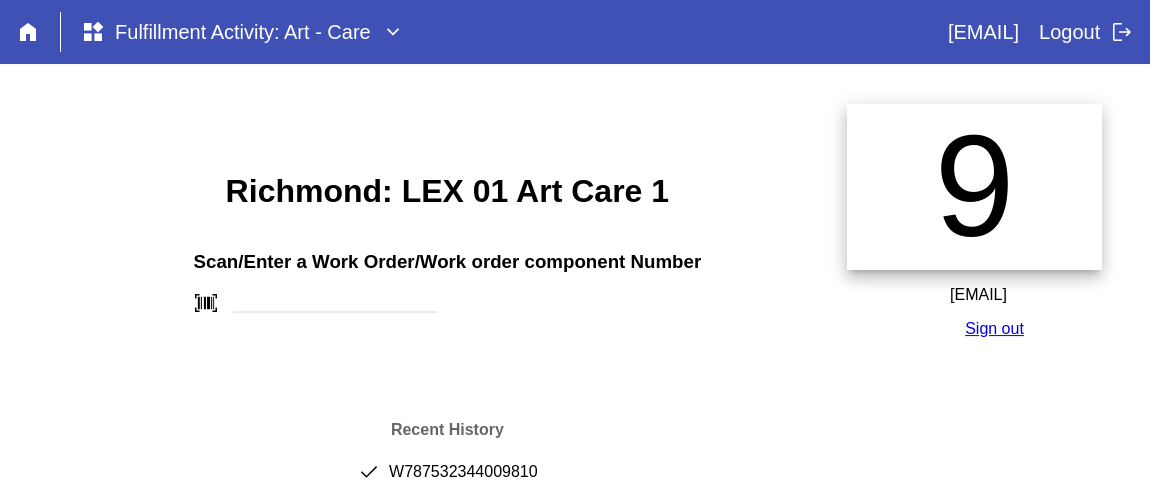 click on "done [NUMBER]" at bounding box center [447, 480] 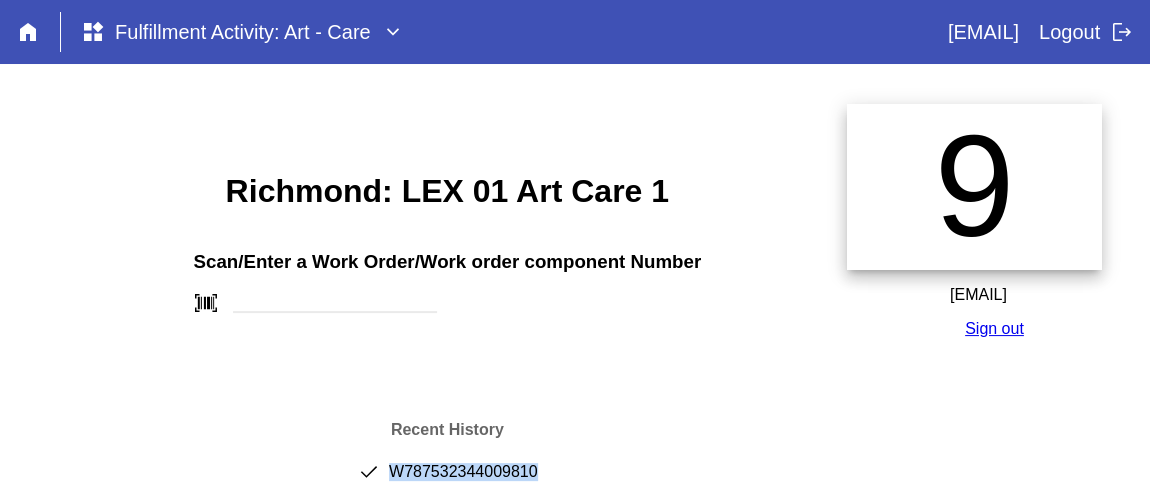 click on "done [NUMBER]" at bounding box center [447, 480] 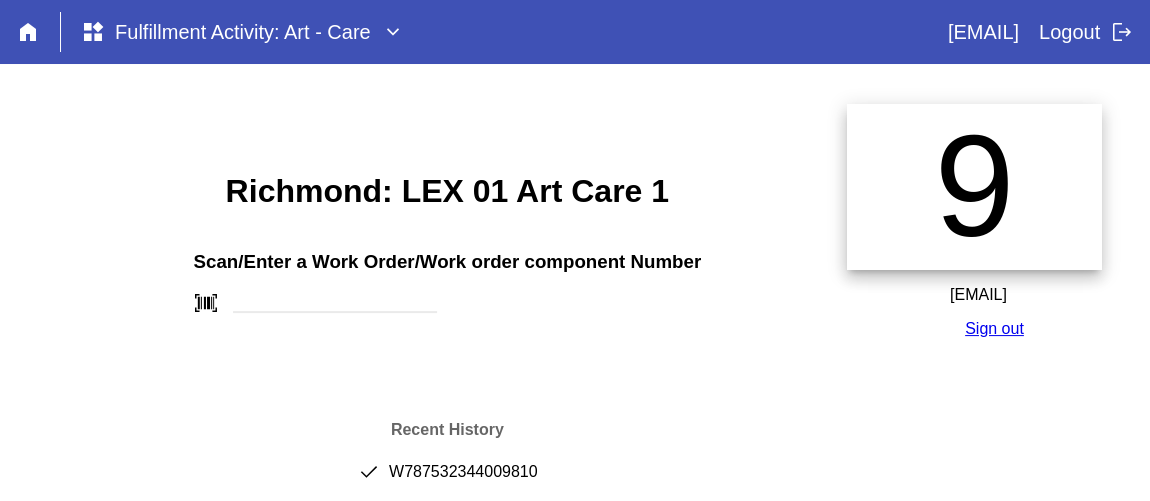 click on "Richmond: LEX 01 Art Care 1 Scan/Enter a Work Order/Work order component Number barcode_scanner Recent History done W787532344009810 done W366447860516818 done W693407390570352 done W944814082325008 done W316732445706227 done W474789933000726 done W952392784547653 done W486714326263670 done W504940650100208" at bounding box center [447, 486] 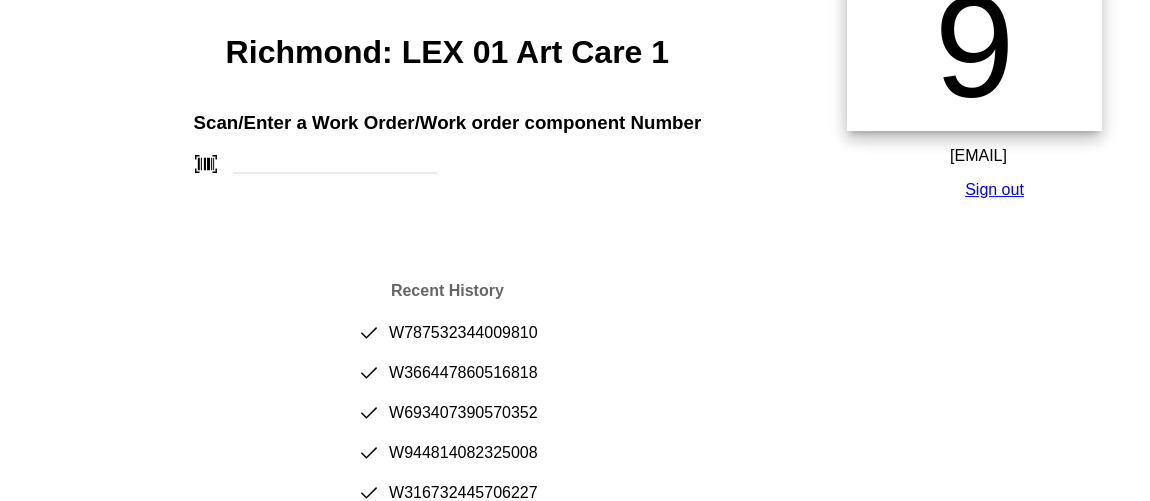 scroll, scrollTop: 181, scrollLeft: 0, axis: vertical 